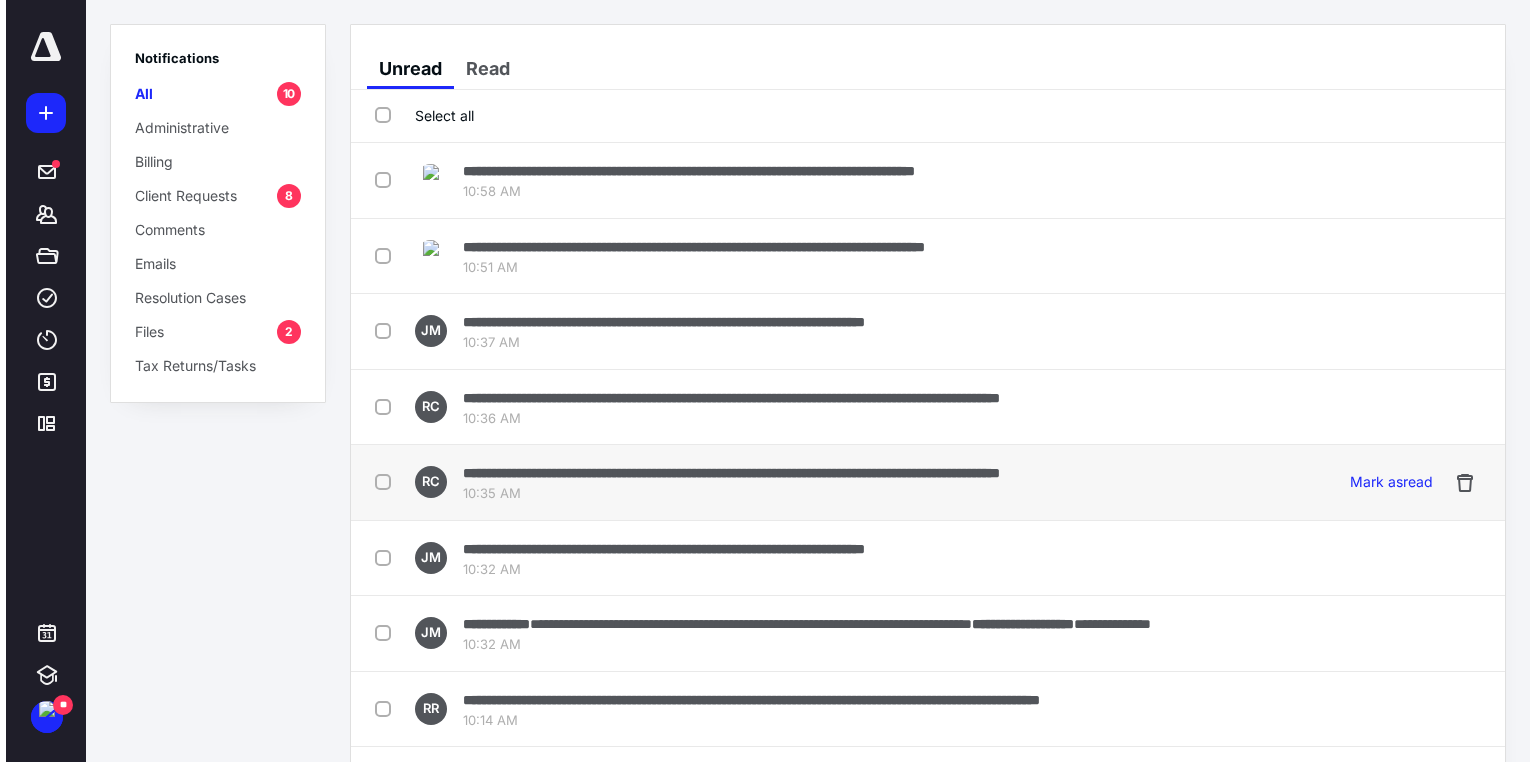 scroll, scrollTop: 0, scrollLeft: 0, axis: both 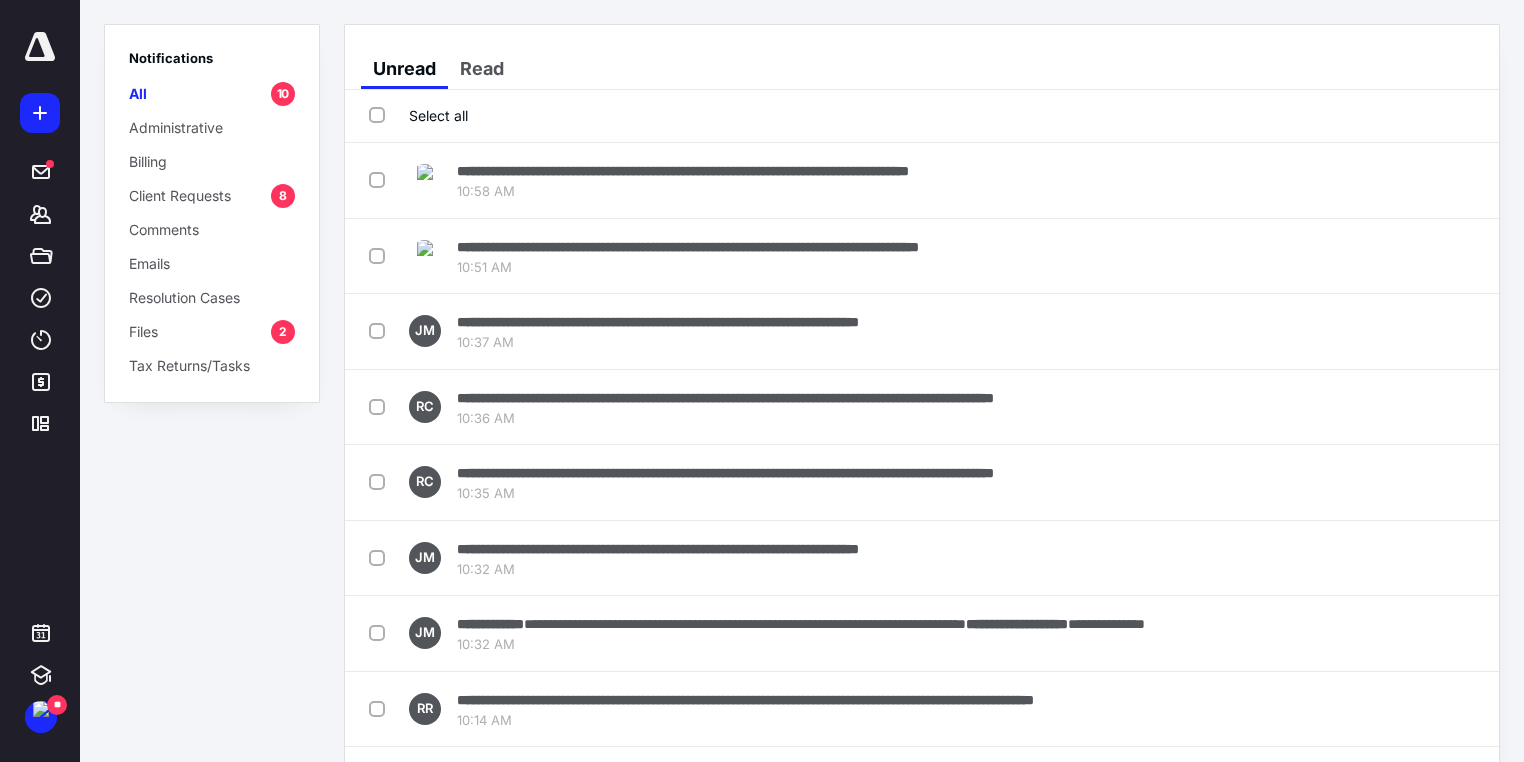 click on "Unread Read" at bounding box center (930, 69) 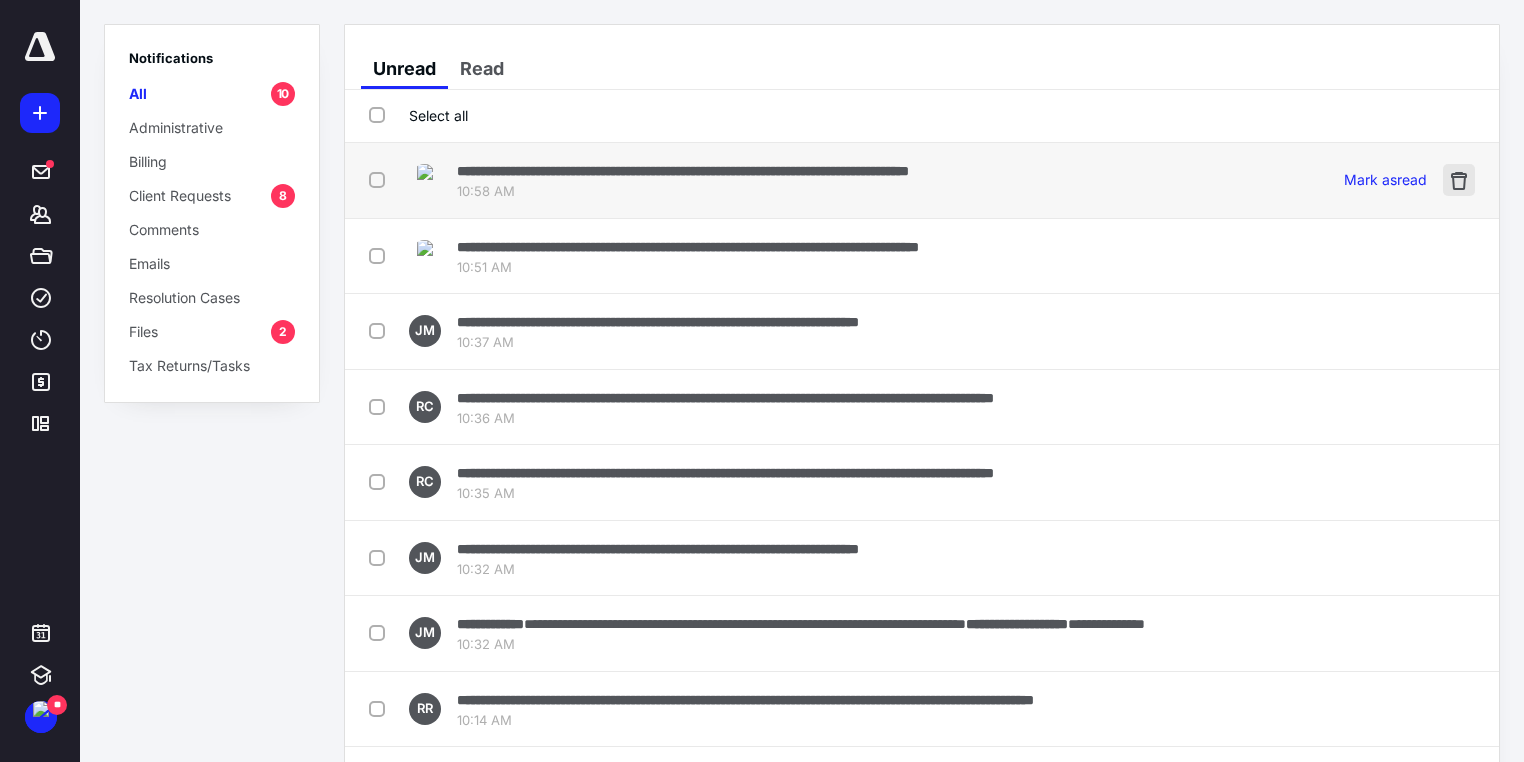 click at bounding box center [1459, 180] 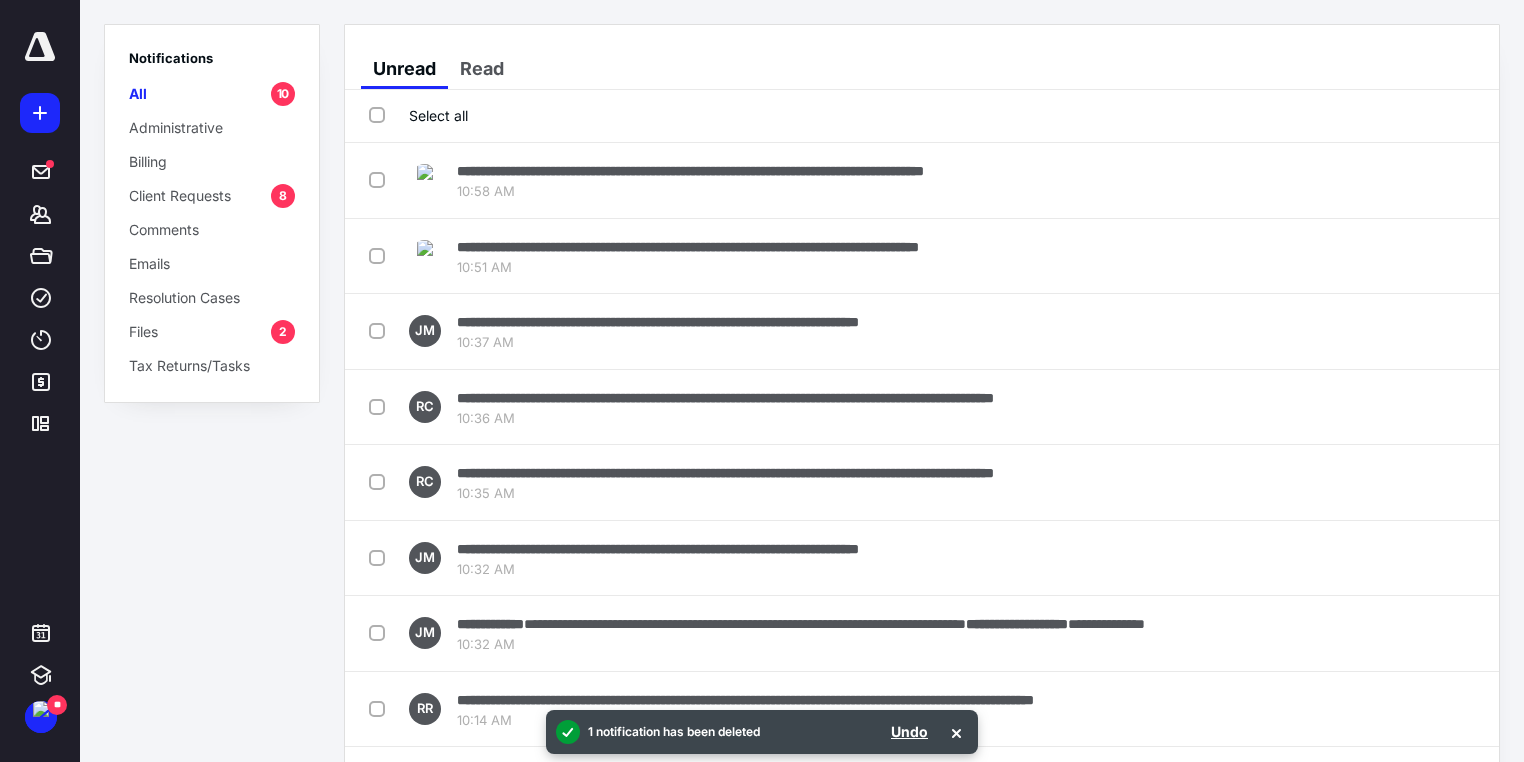 click at bounding box center [1459, 180] 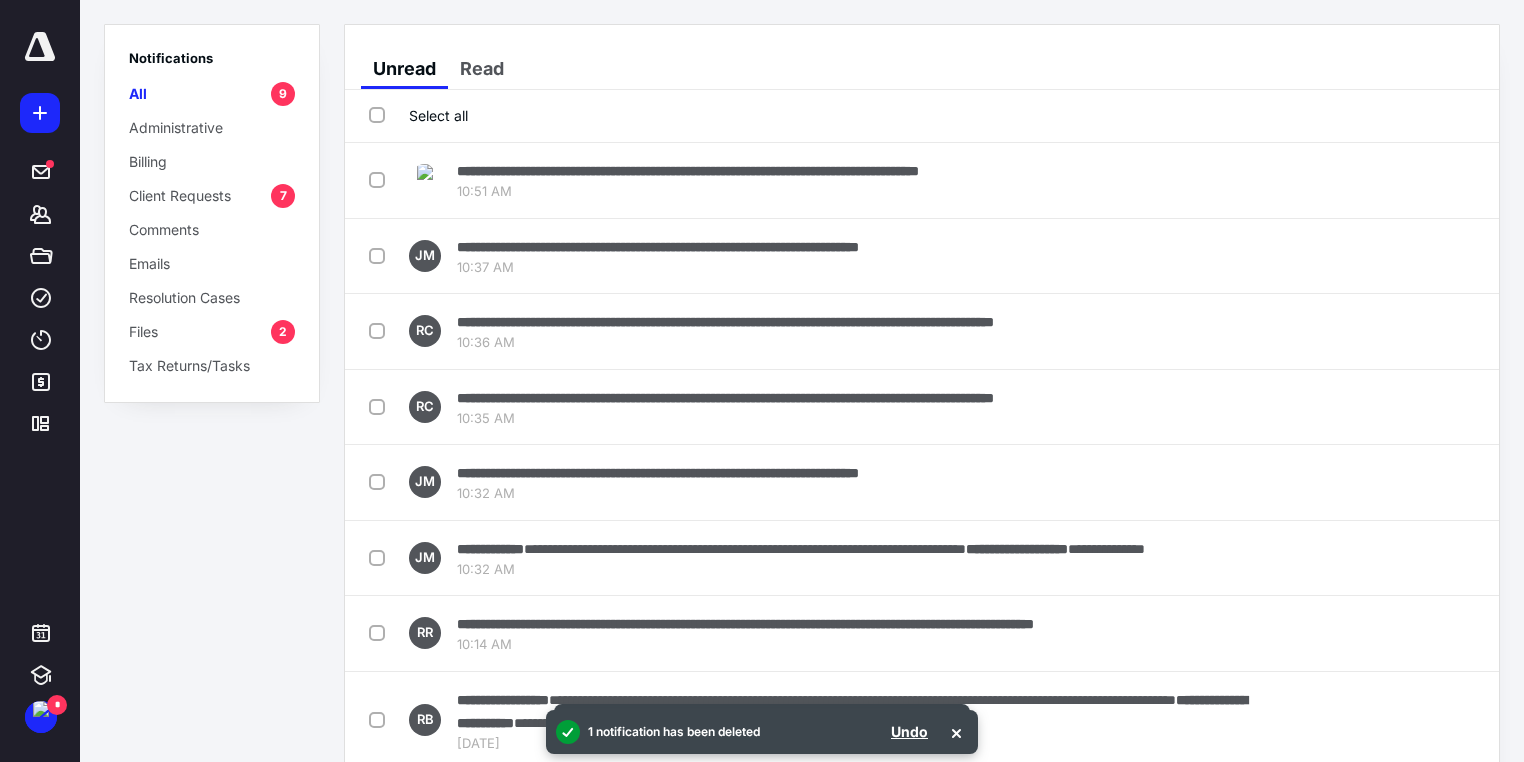 click at bounding box center (1459, 180) 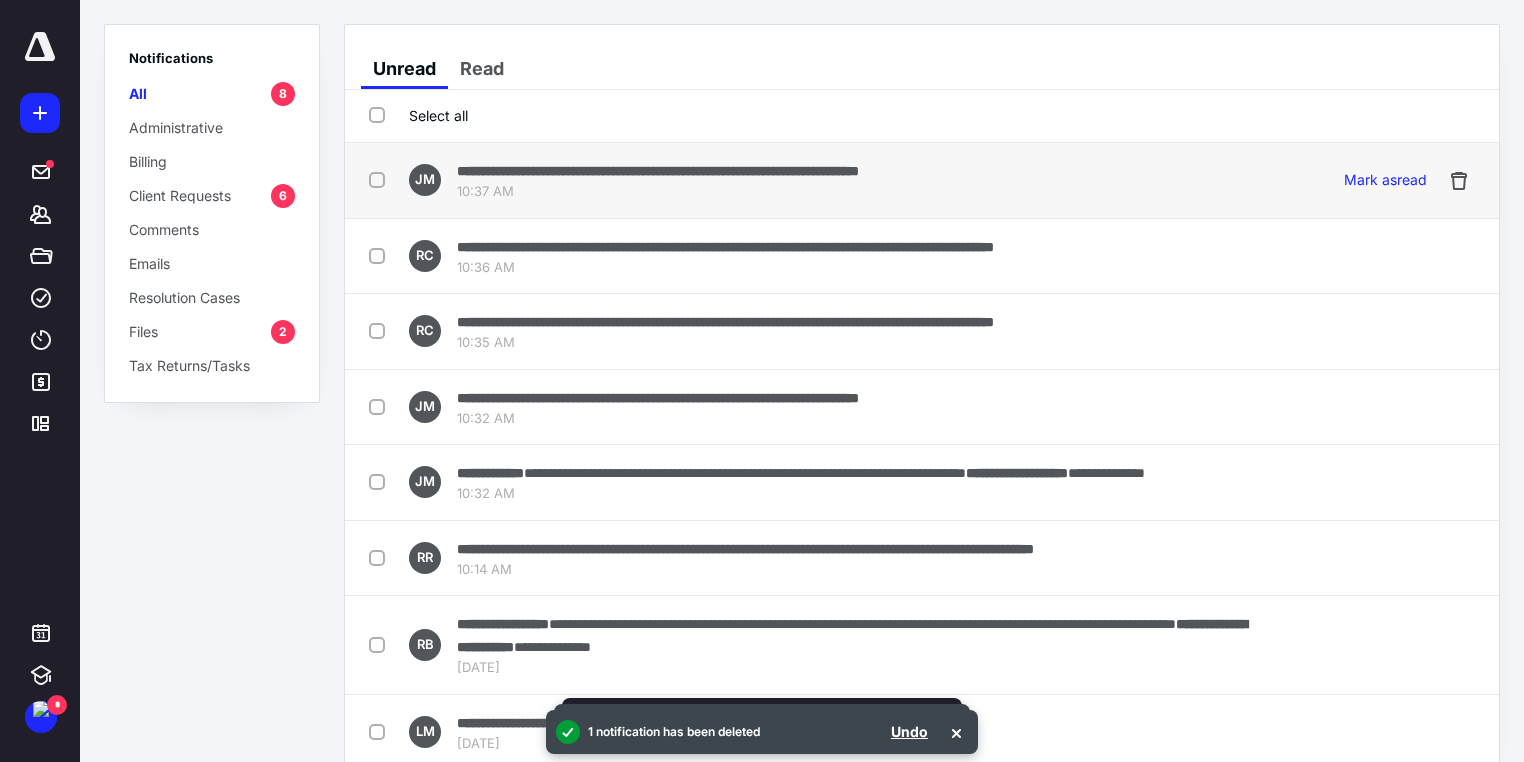 click on "**********" at bounding box center (658, 171) 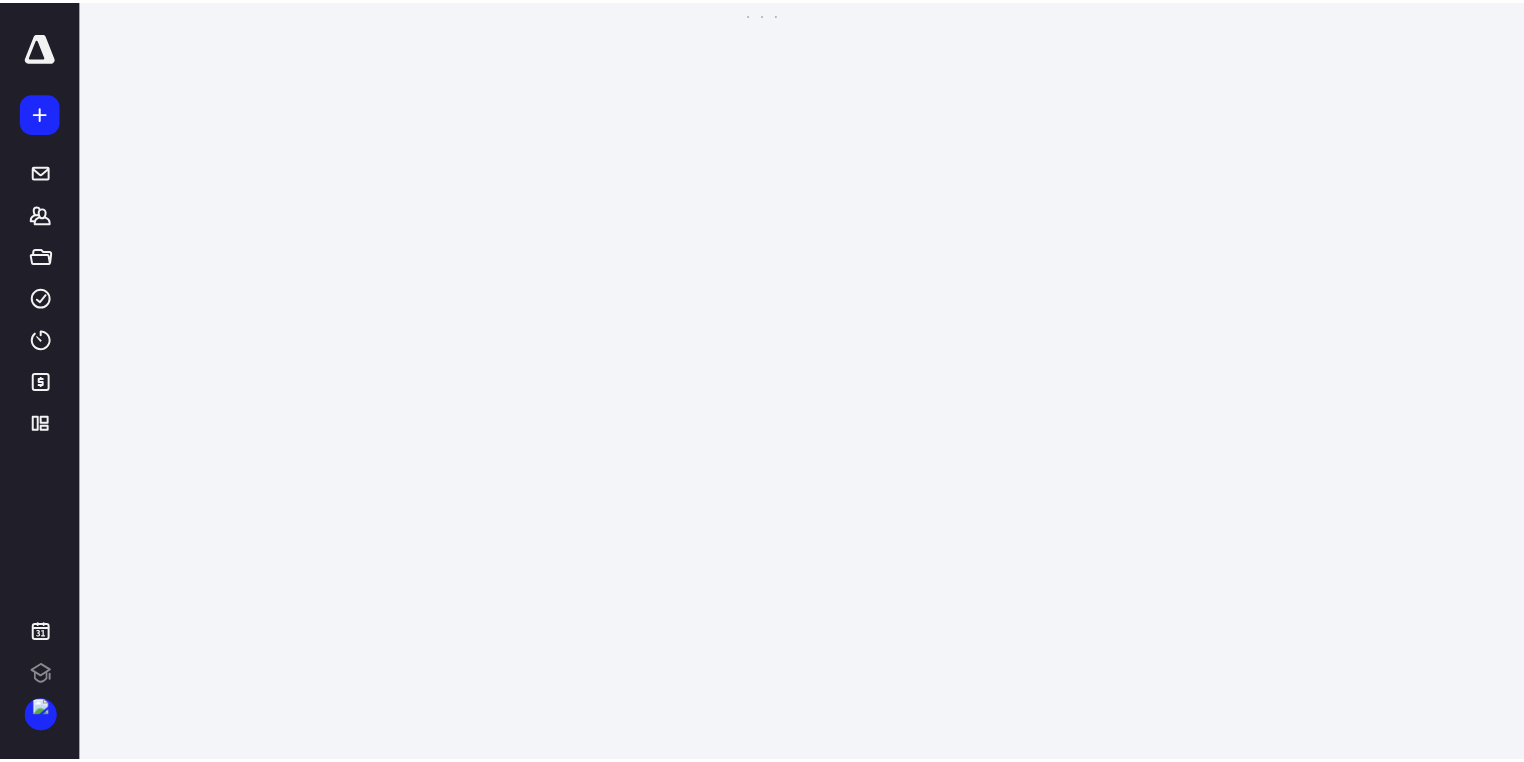 scroll, scrollTop: 0, scrollLeft: 0, axis: both 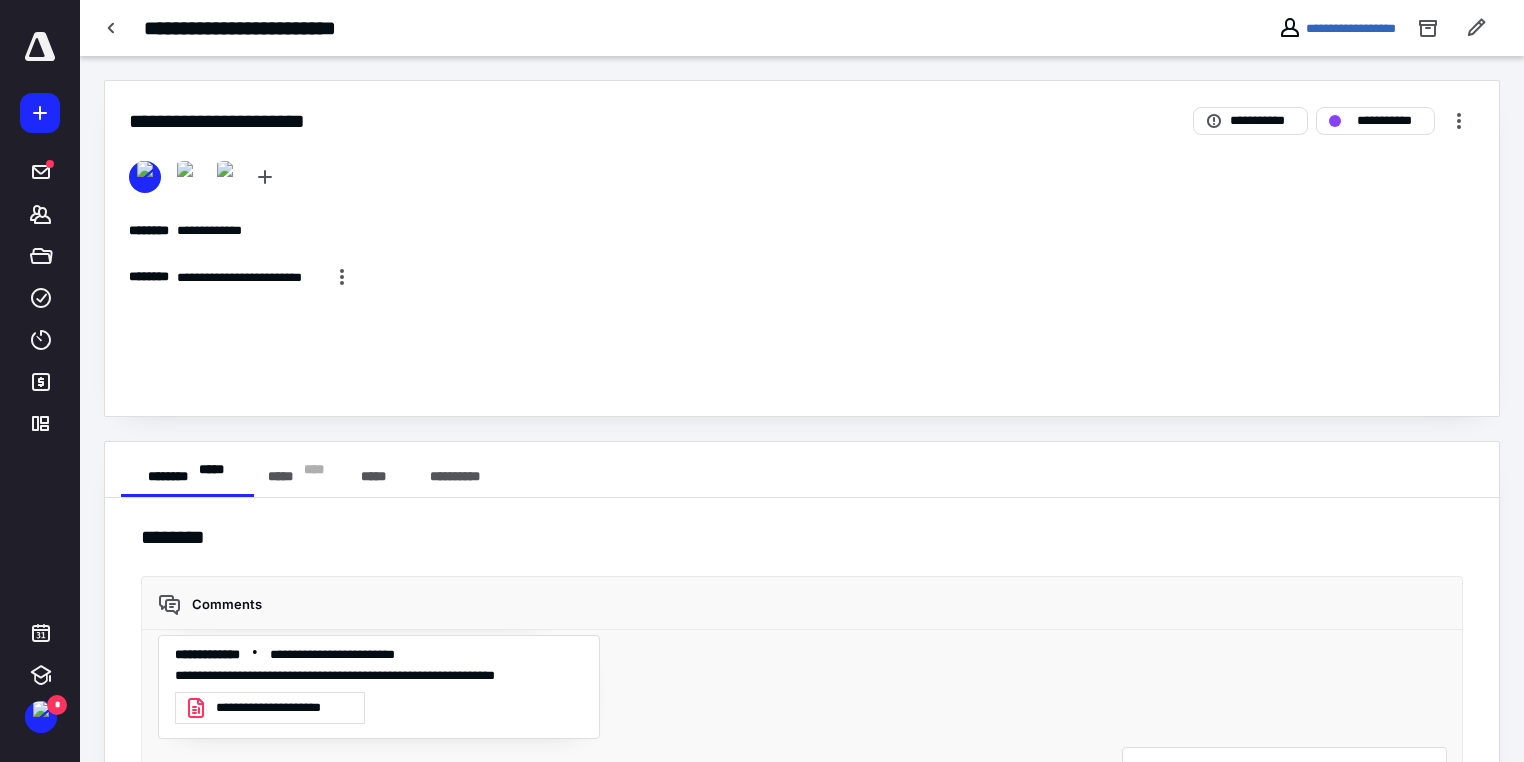 click on "**********" at bounding box center (802, 662) 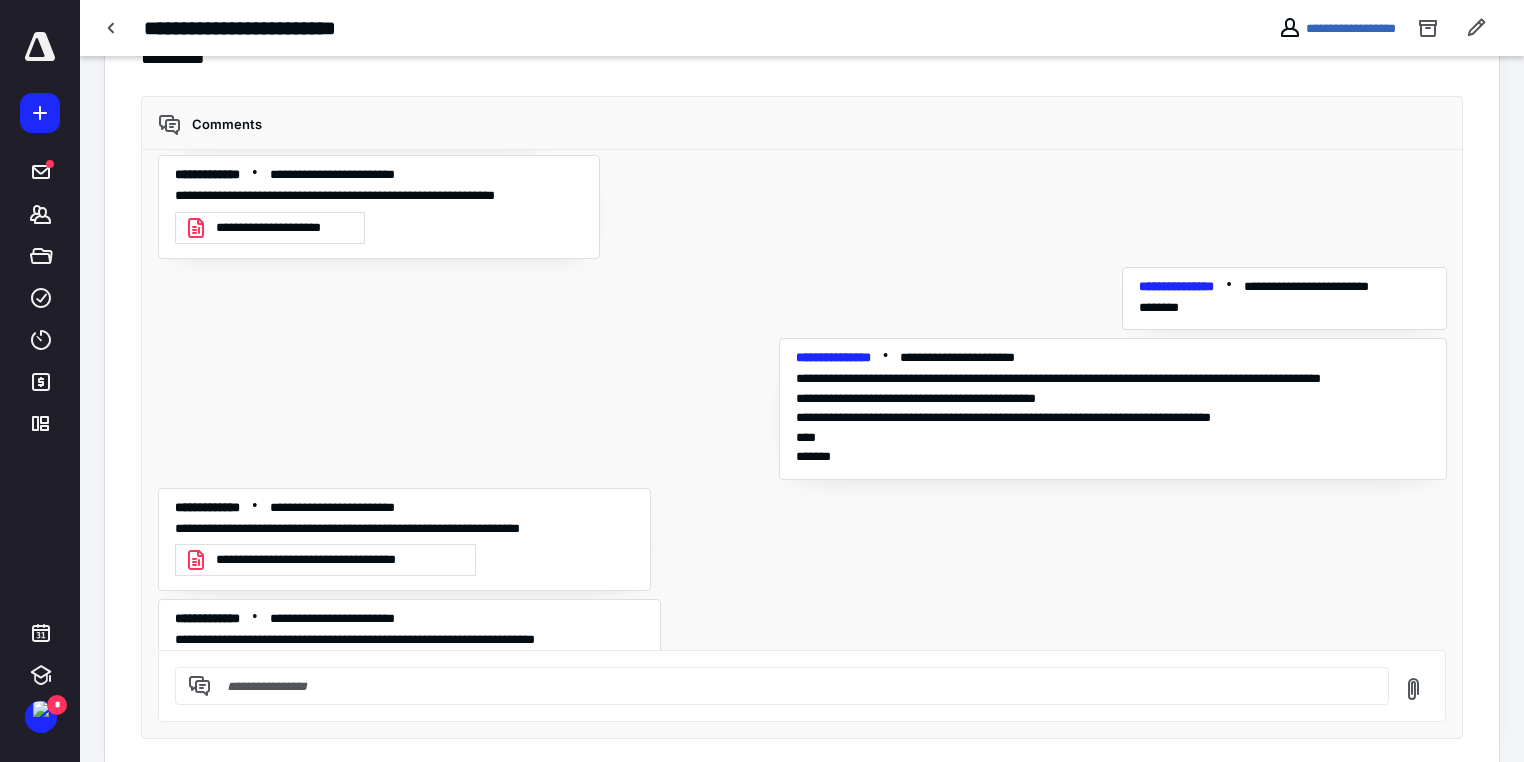 scroll, scrollTop: 504, scrollLeft: 0, axis: vertical 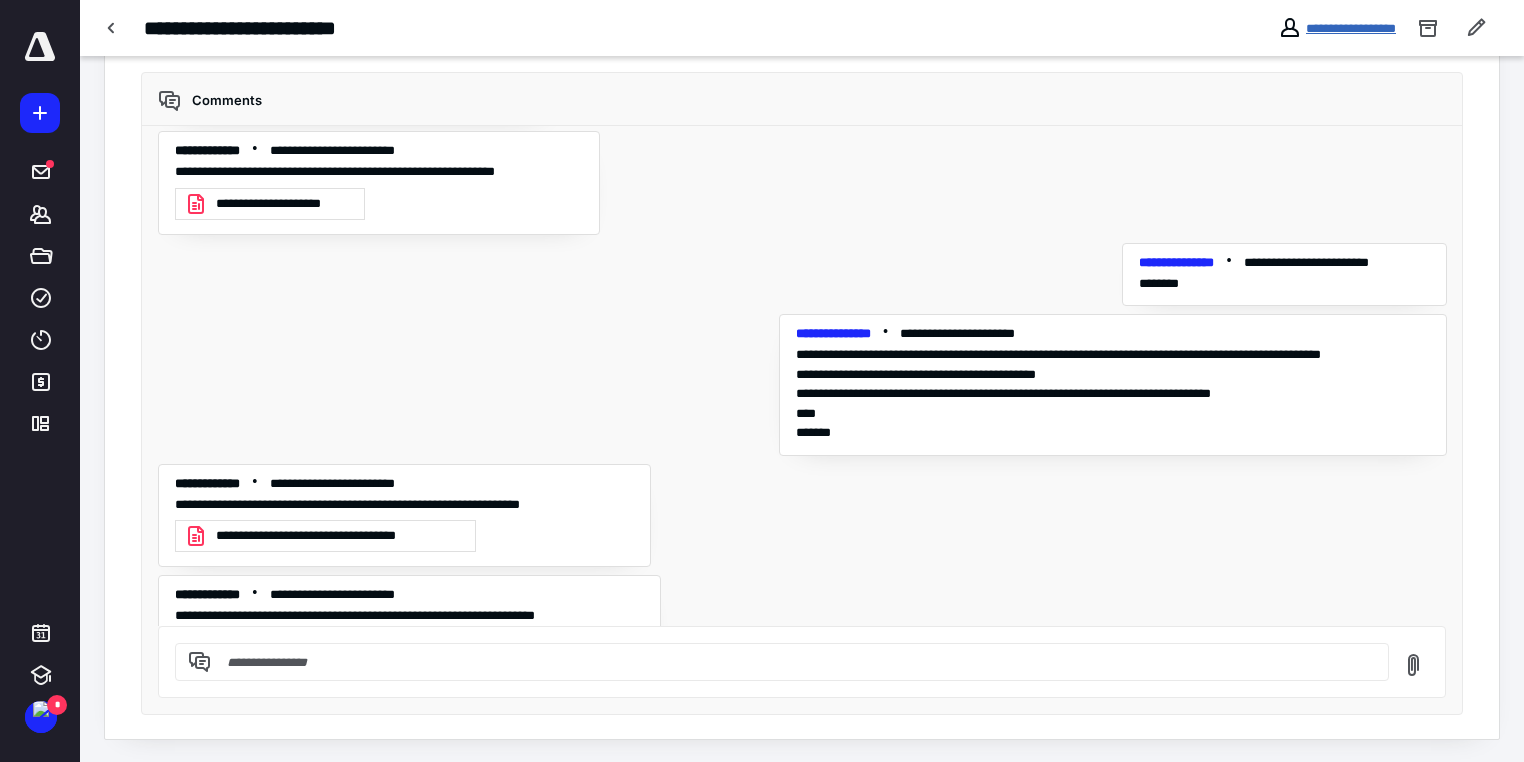 click on "**********" at bounding box center [1351, 28] 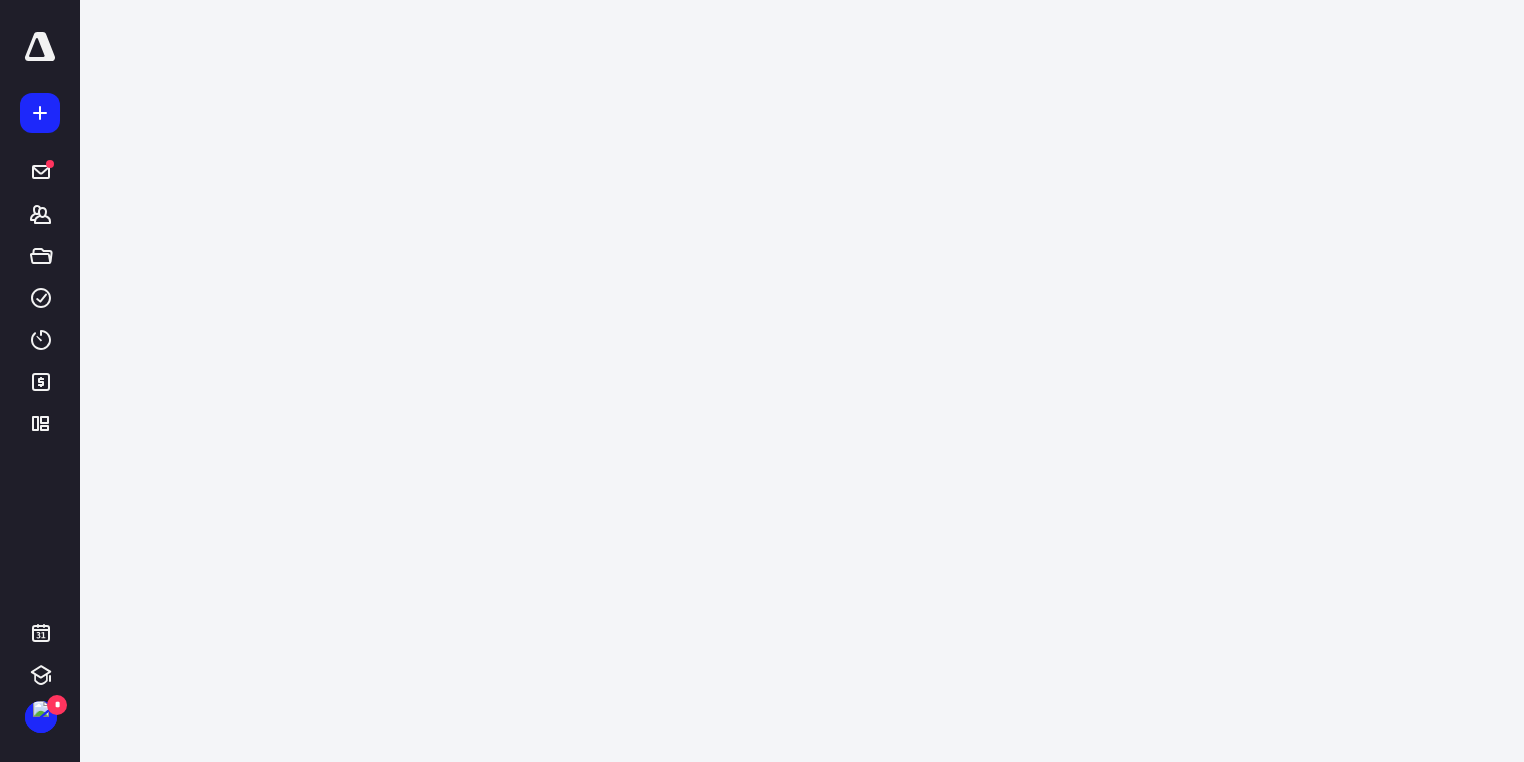 scroll, scrollTop: 0, scrollLeft: 0, axis: both 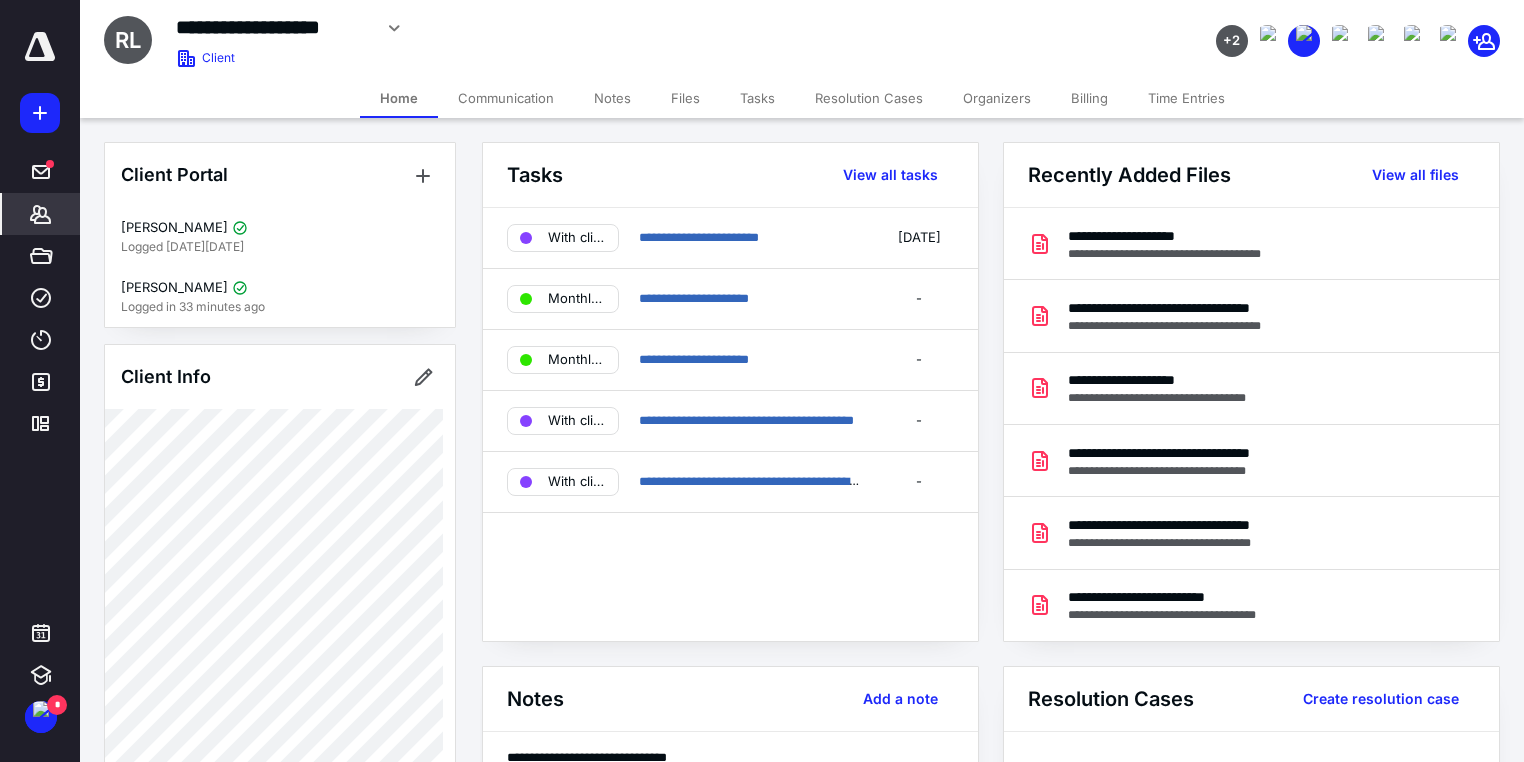 click on "Files" at bounding box center [685, 98] 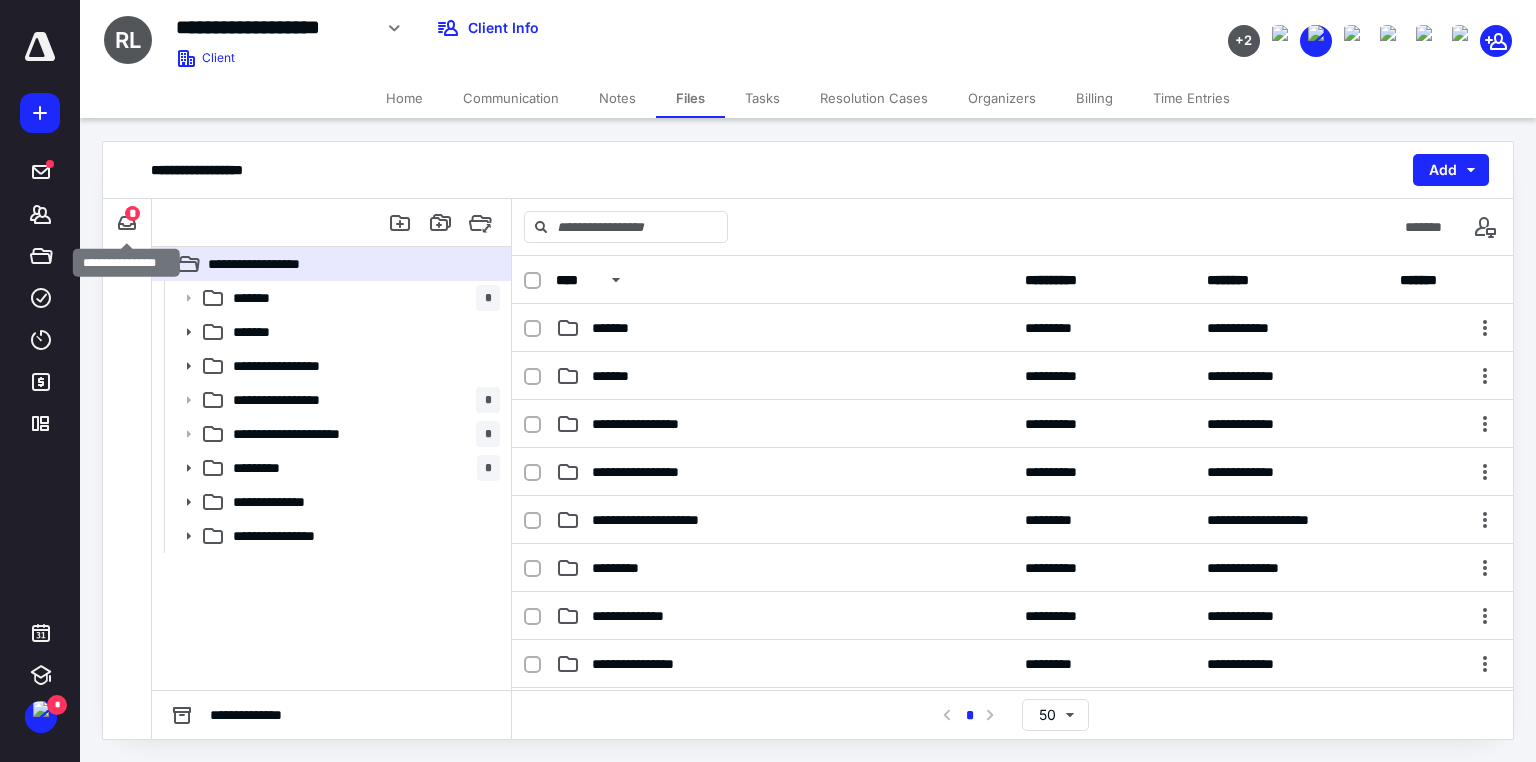 click on "*" at bounding box center [132, 213] 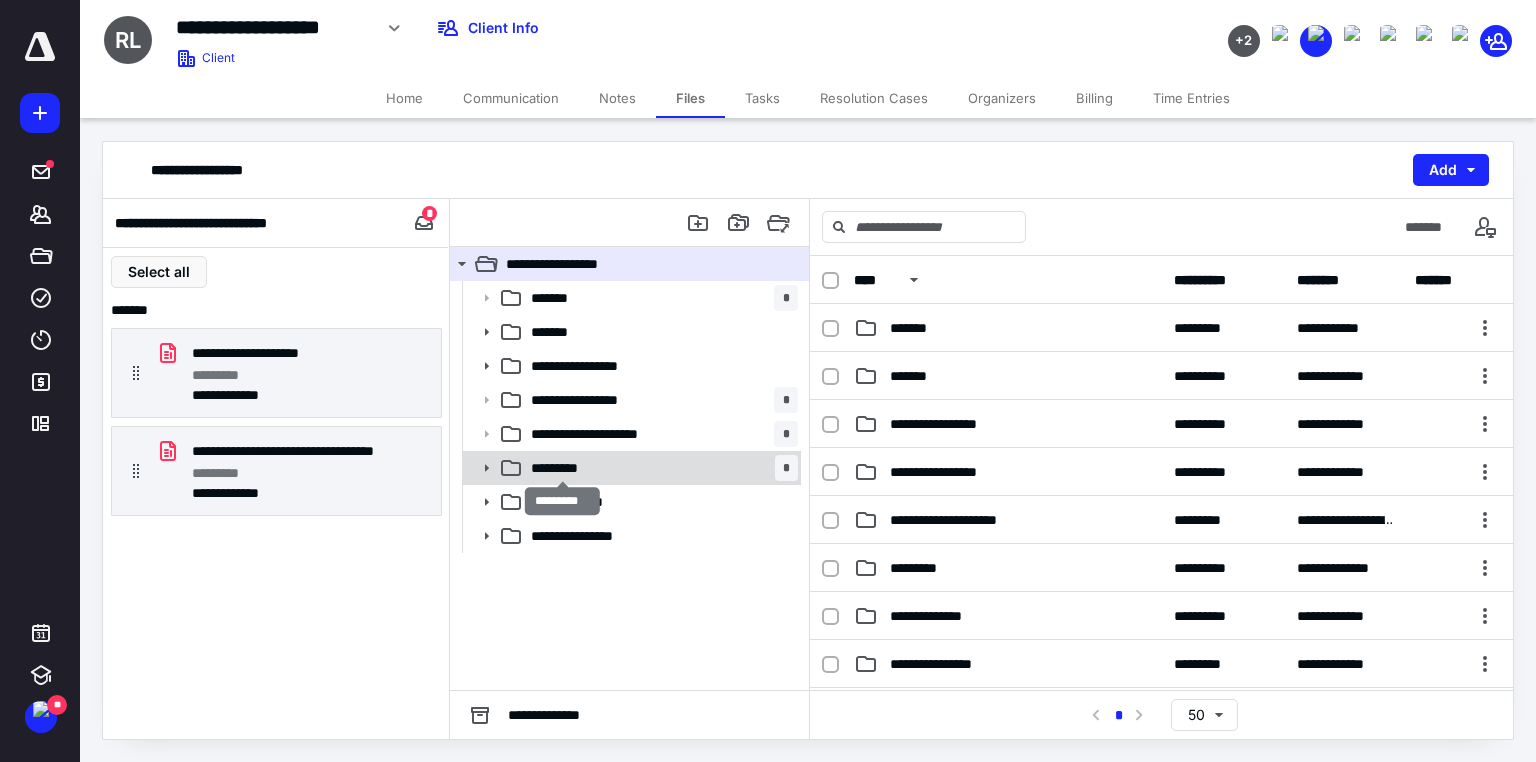 click on "*********" at bounding box center (562, 468) 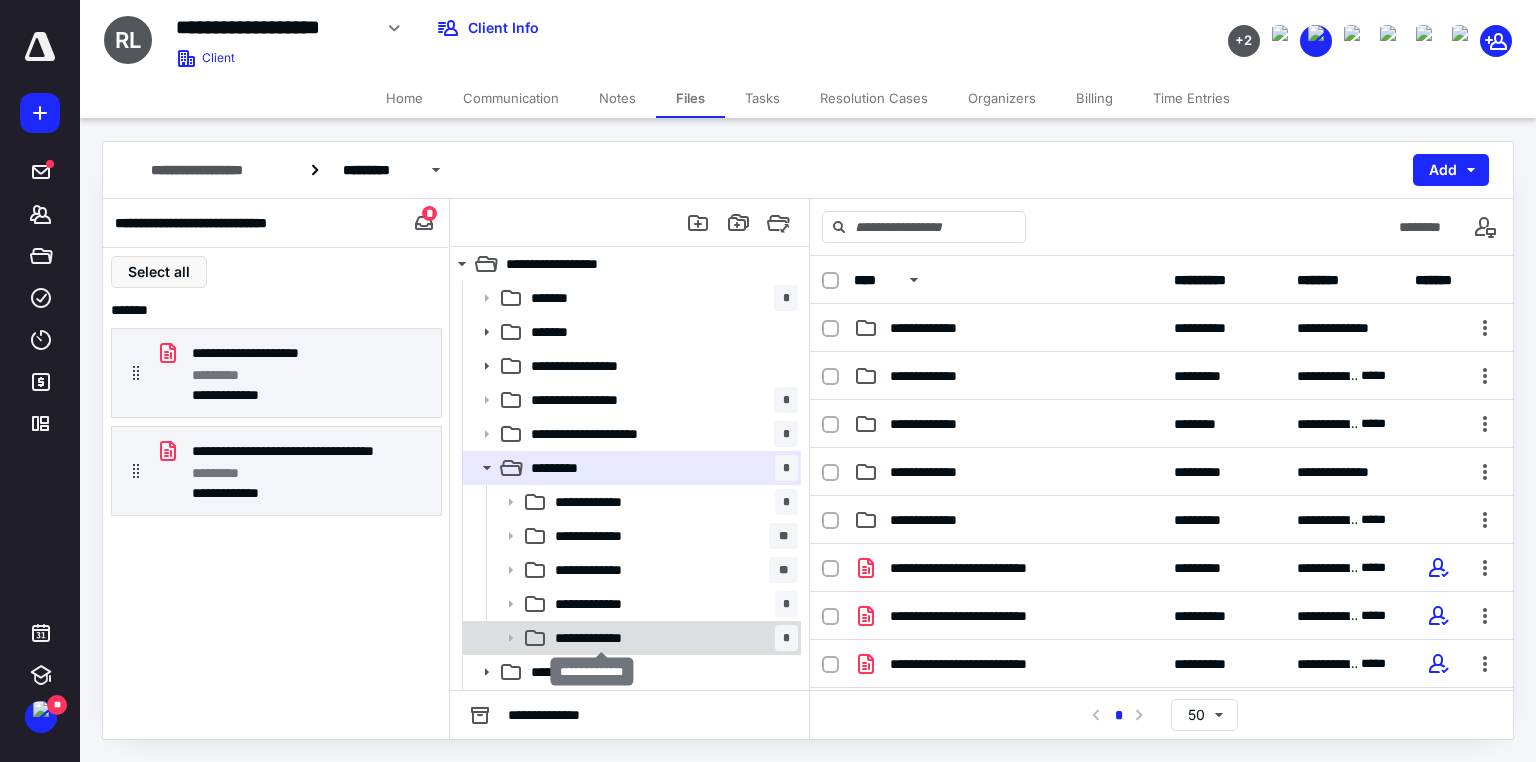 click on "**********" at bounding box center [601, 638] 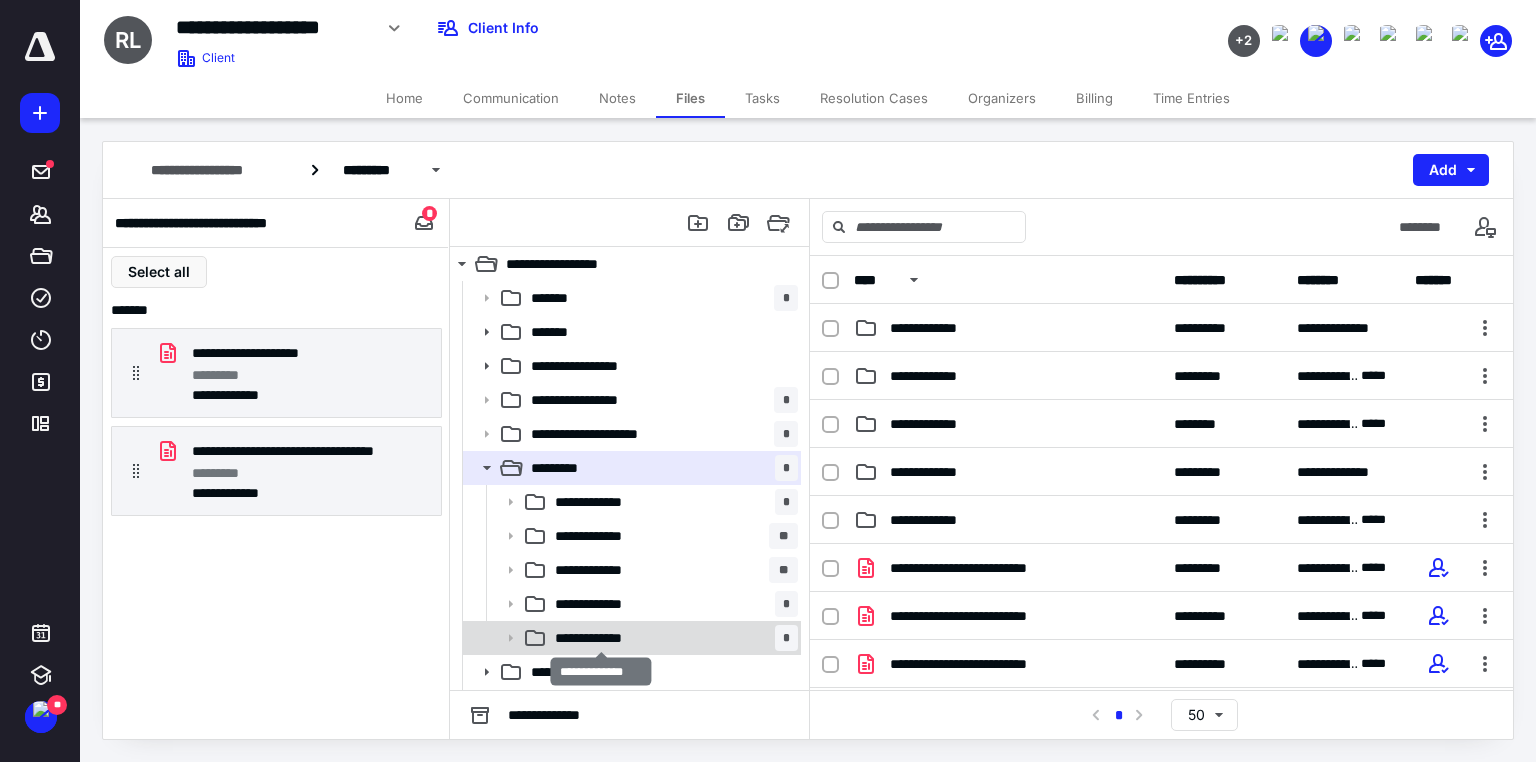 click on "**********" at bounding box center (601, 638) 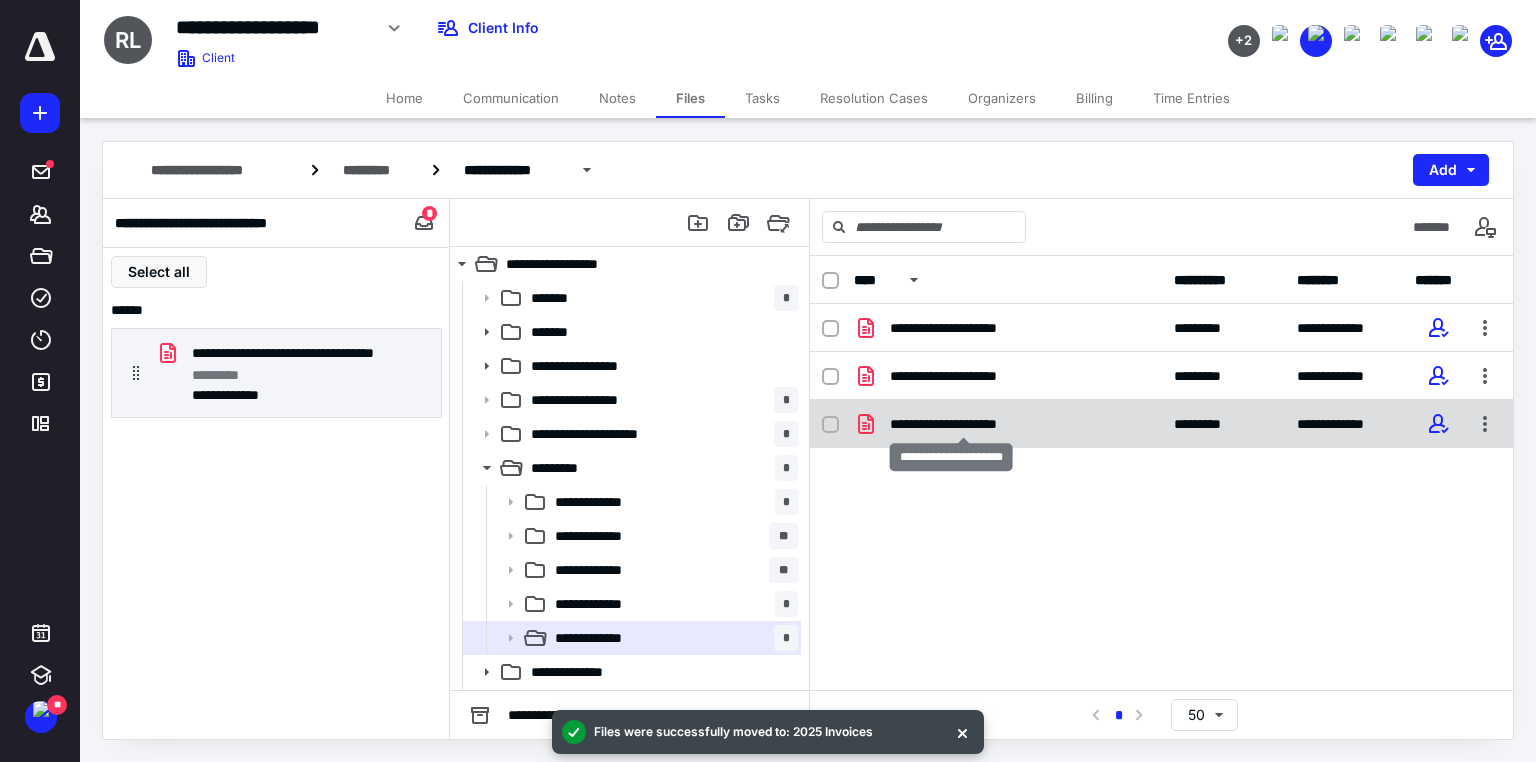 checkbox on "true" 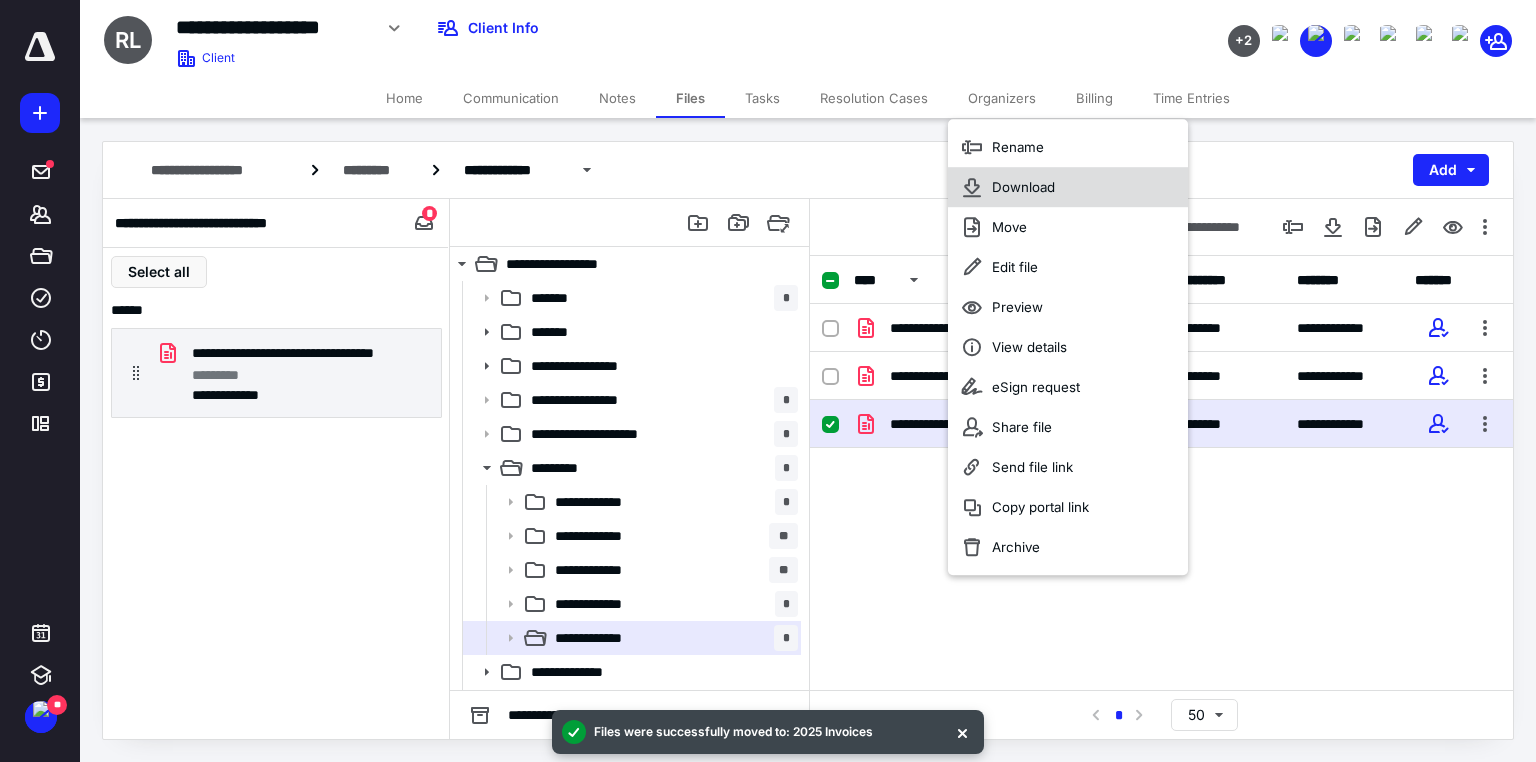 click on "Download" at bounding box center [1023, 187] 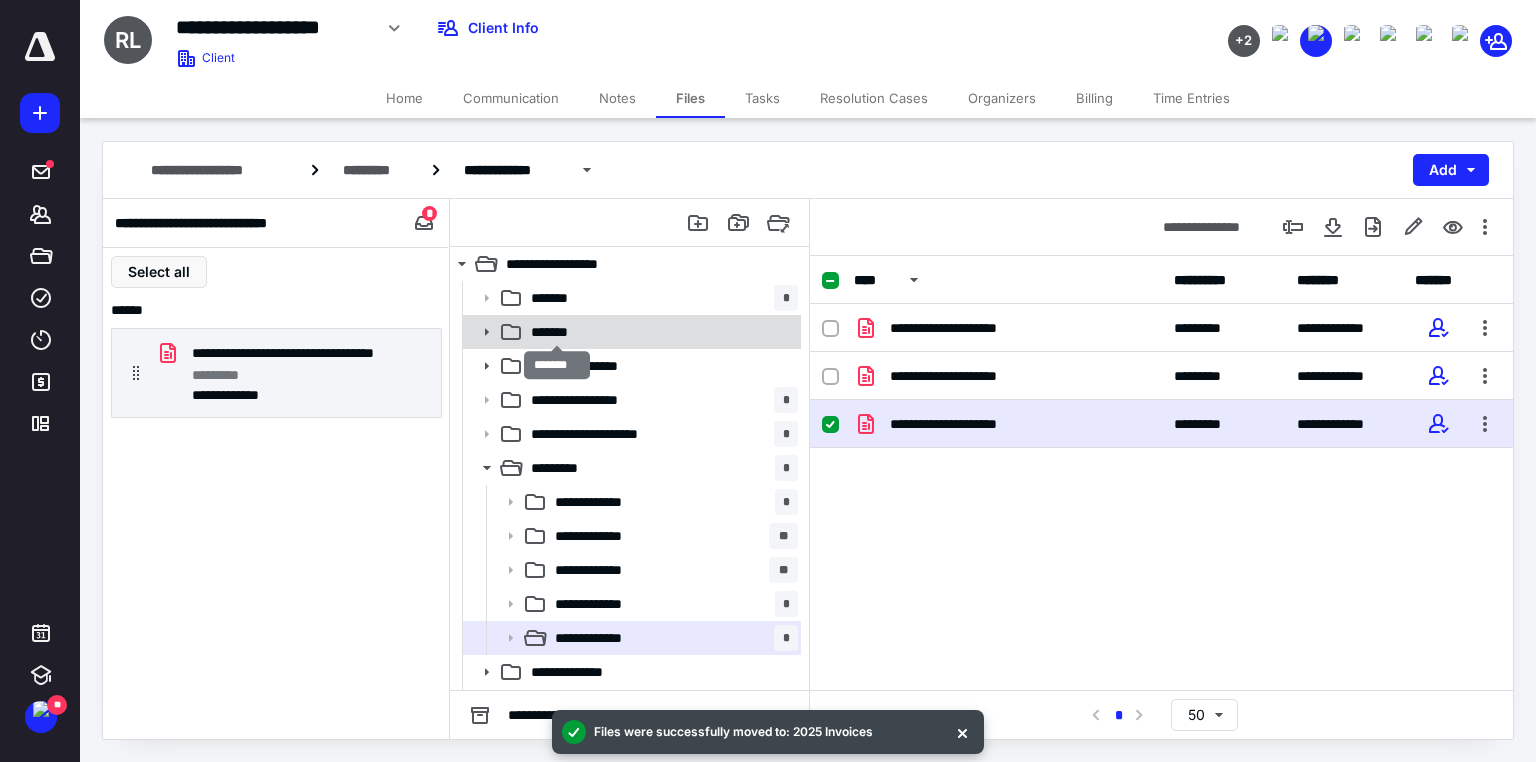 click on "*******" at bounding box center (557, 332) 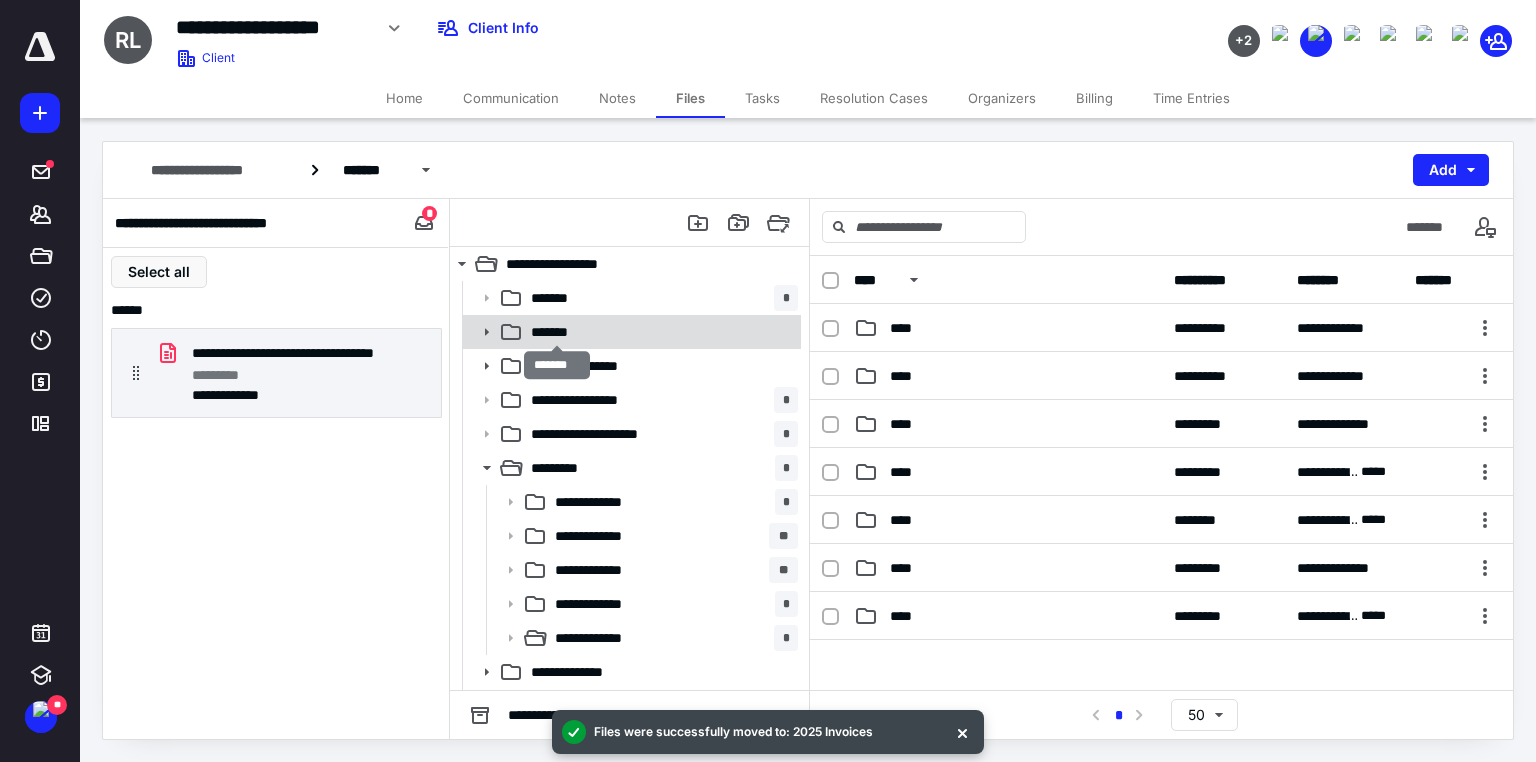 click on "*******" at bounding box center (557, 332) 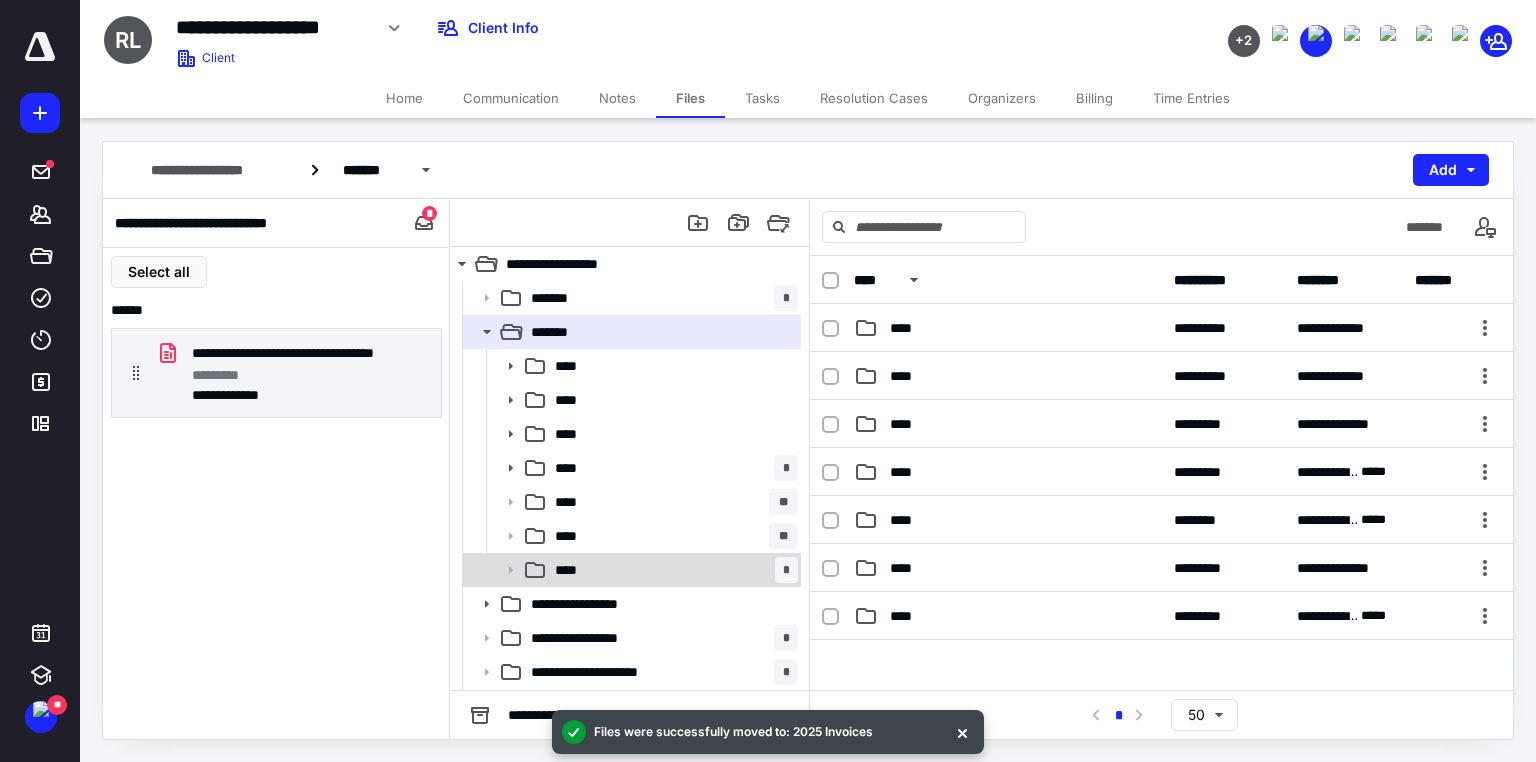 click on "****" at bounding box center [572, 570] 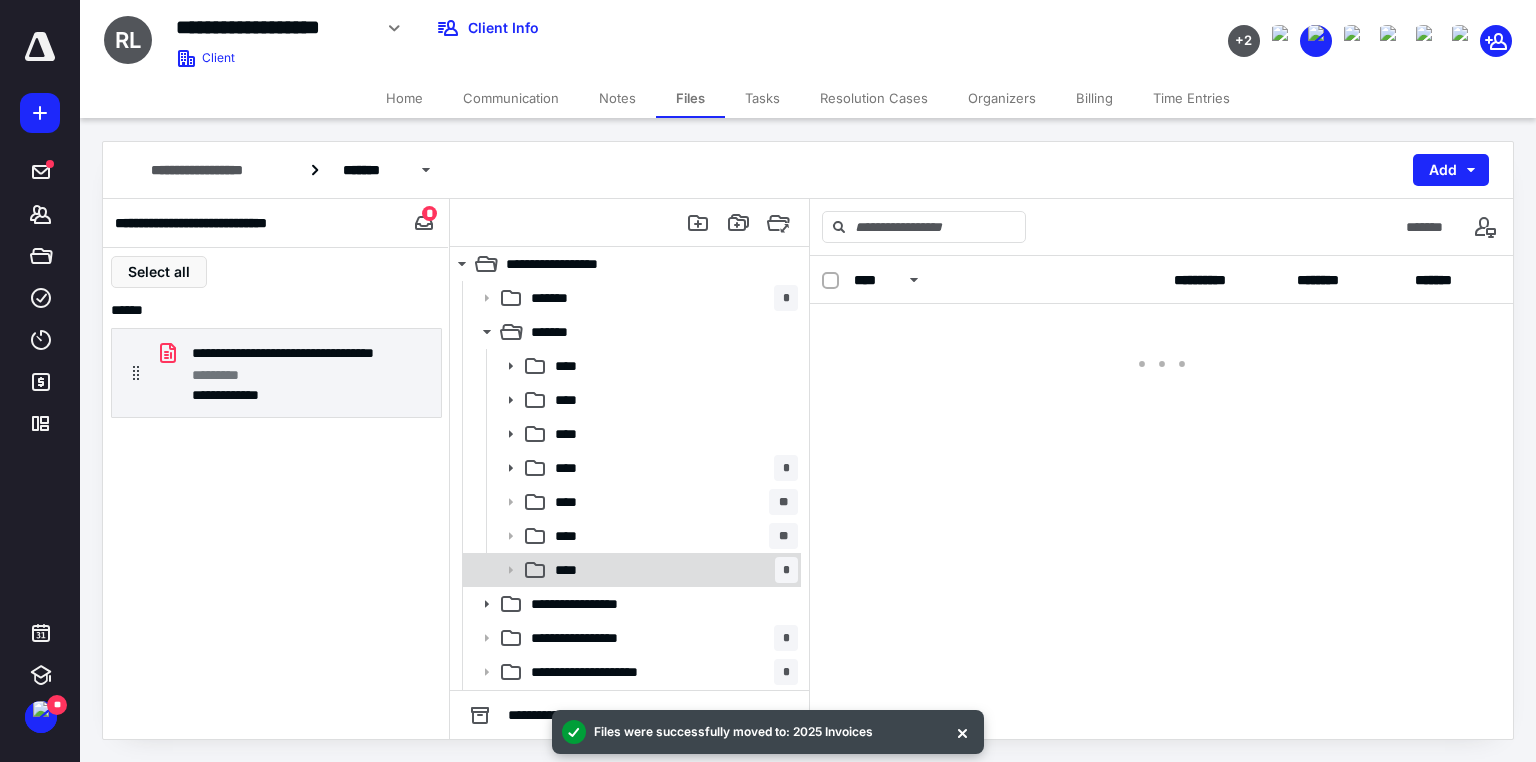 click on "****" at bounding box center (572, 570) 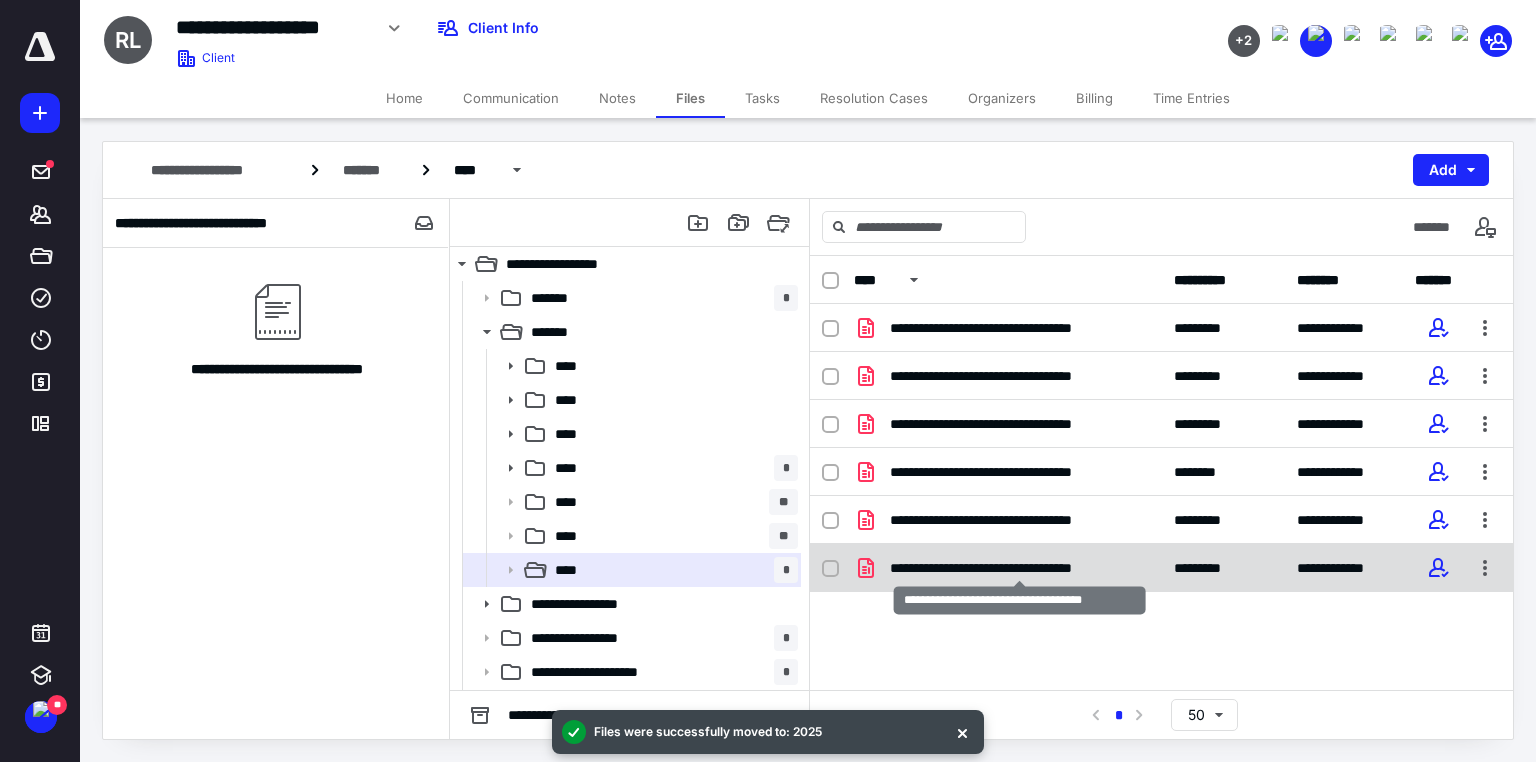 checkbox on "true" 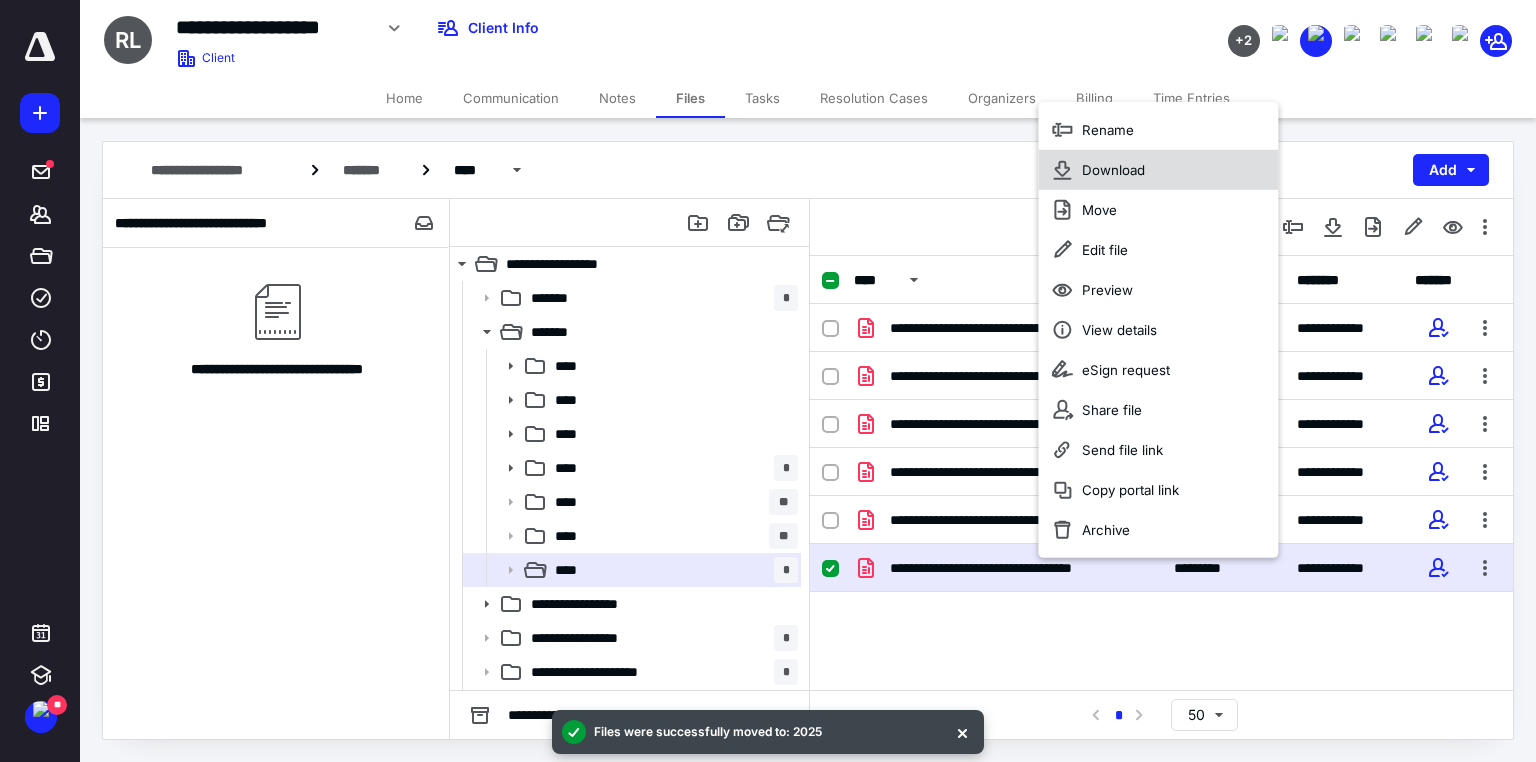 click on "Download" at bounding box center (1113, 170) 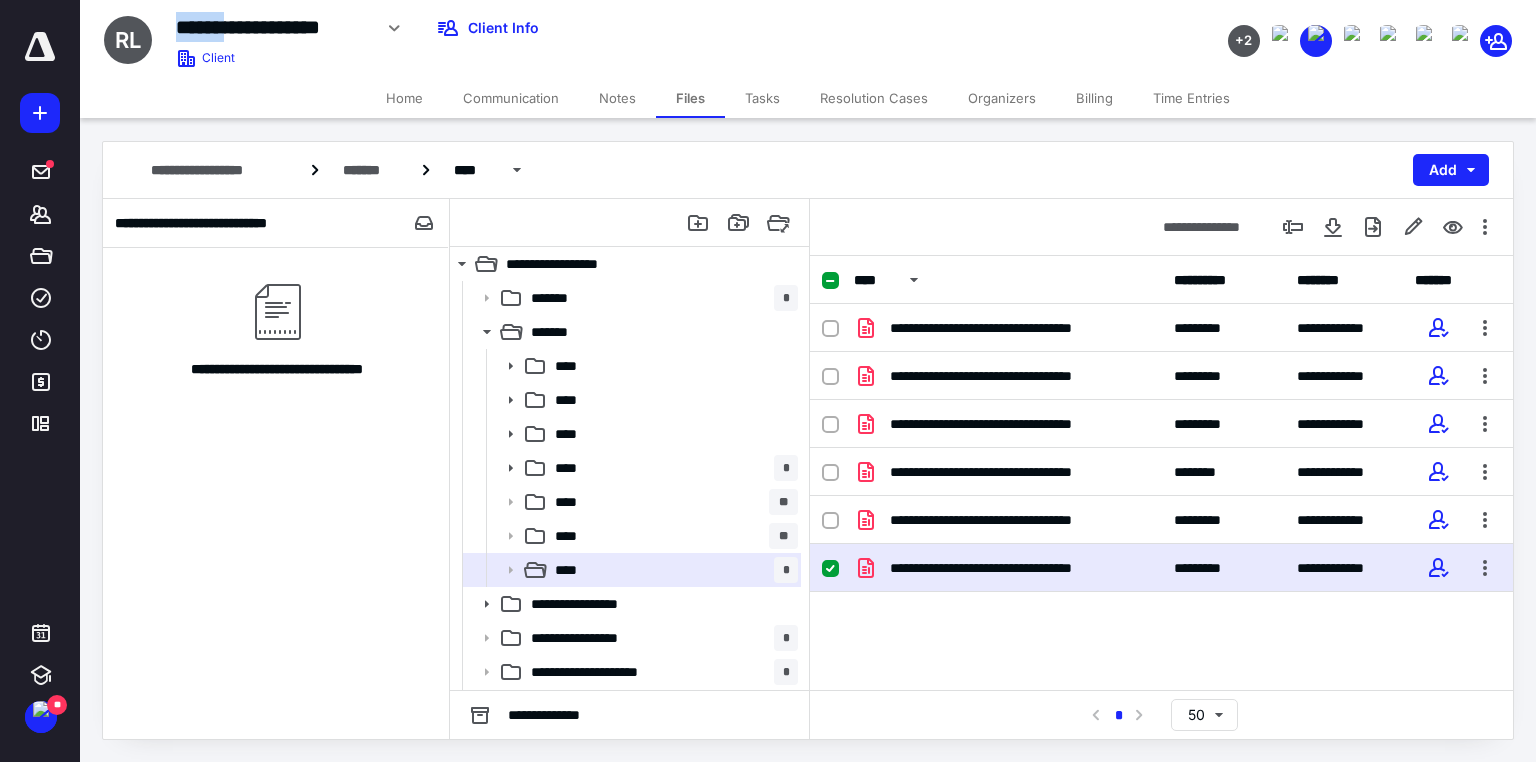 drag, startPoint x: 249, startPoint y: 24, endPoint x: 159, endPoint y: 24, distance: 90 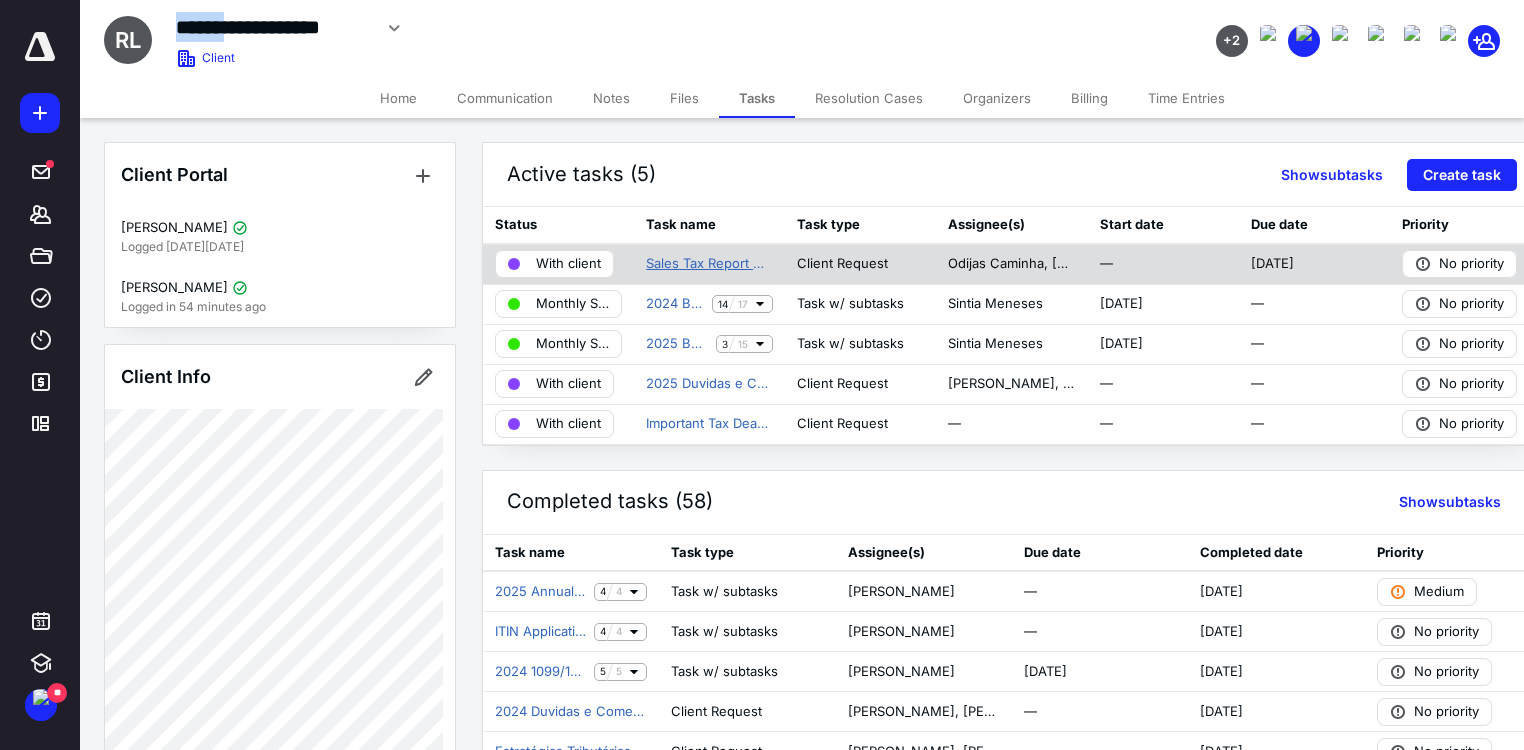 click on "Sales Tax Report Monthly" at bounding box center [709, 264] 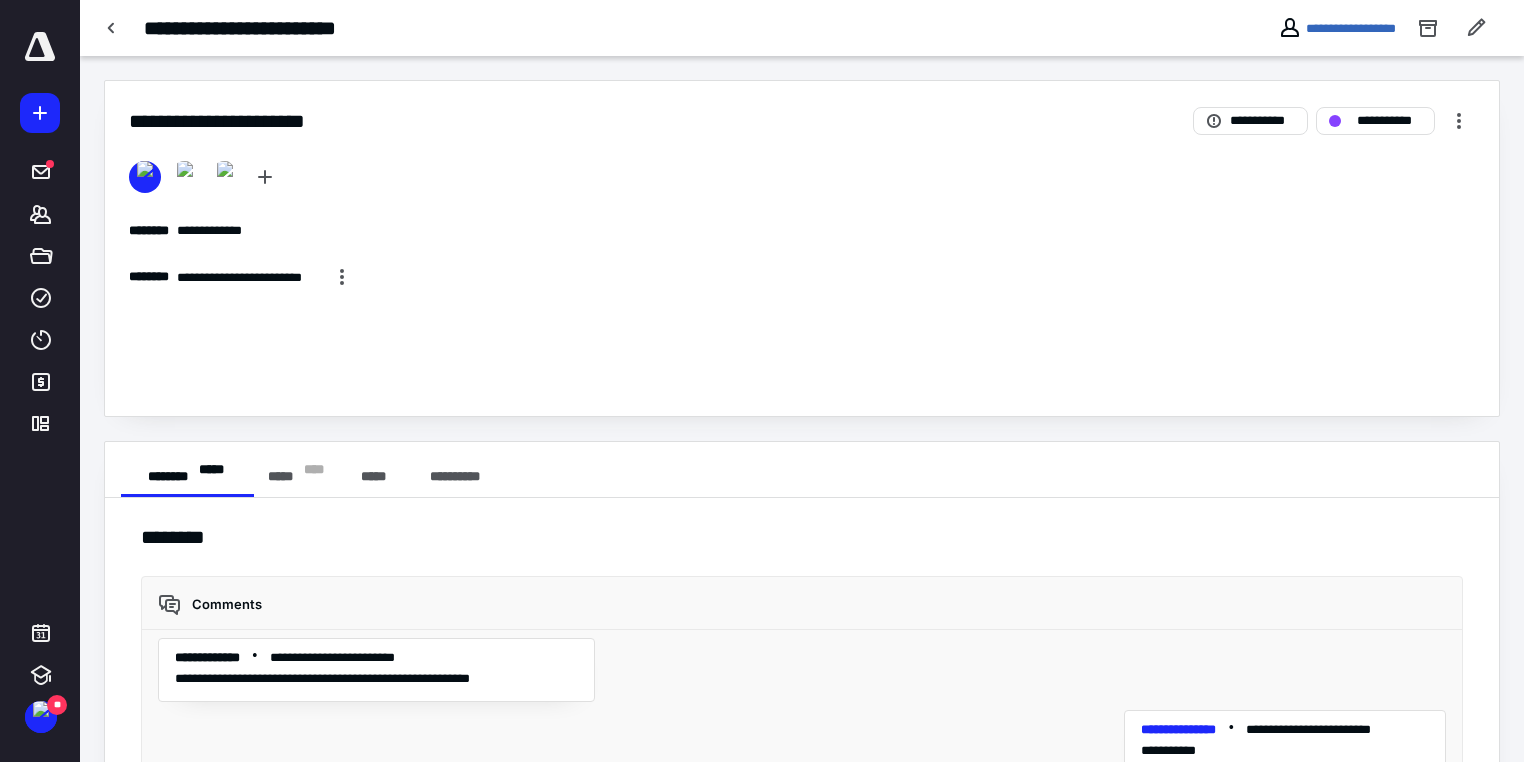 scroll, scrollTop: 16079, scrollLeft: 0, axis: vertical 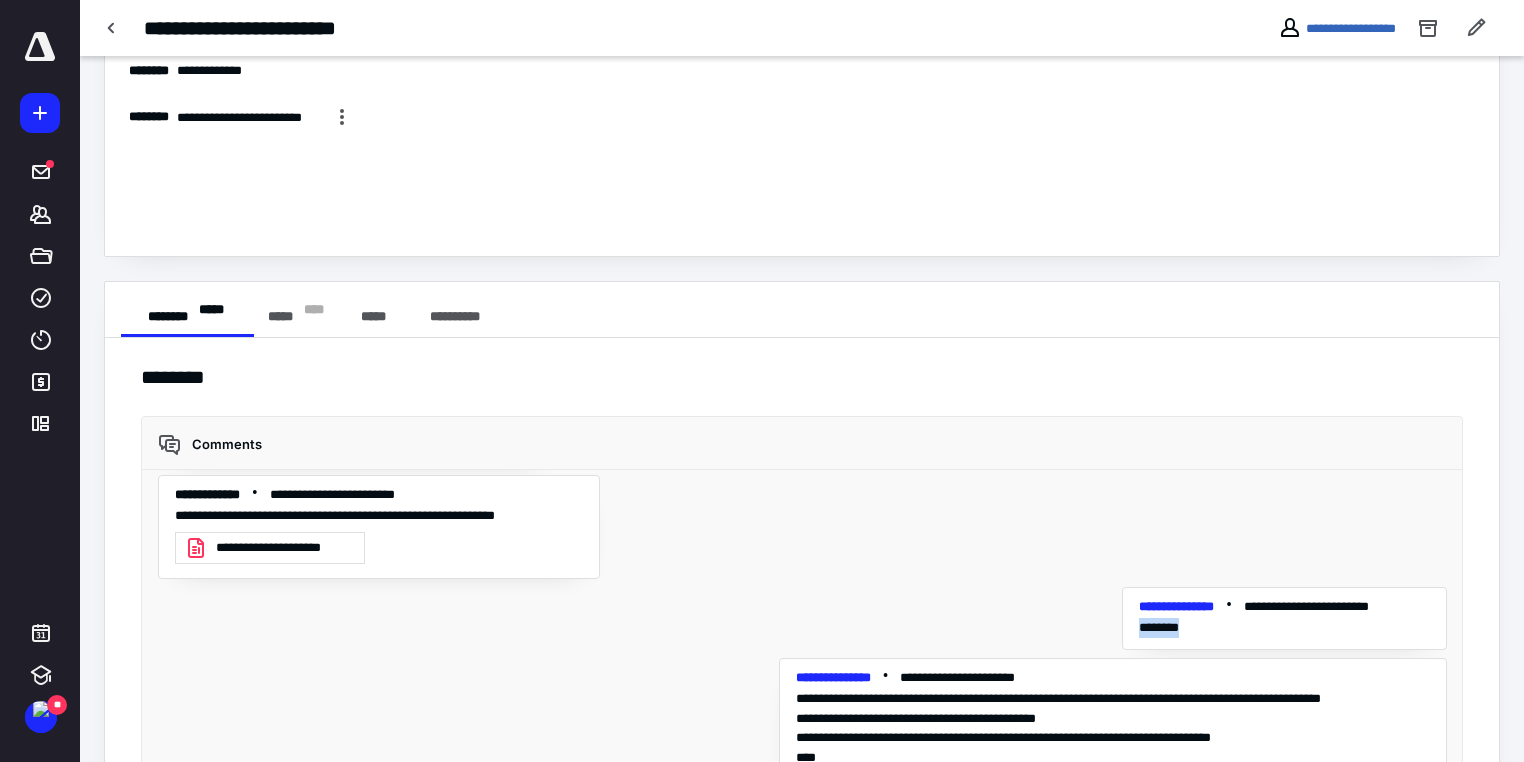 drag, startPoint x: 1188, startPoint y: 570, endPoint x: 1131, endPoint y: 575, distance: 57.21888 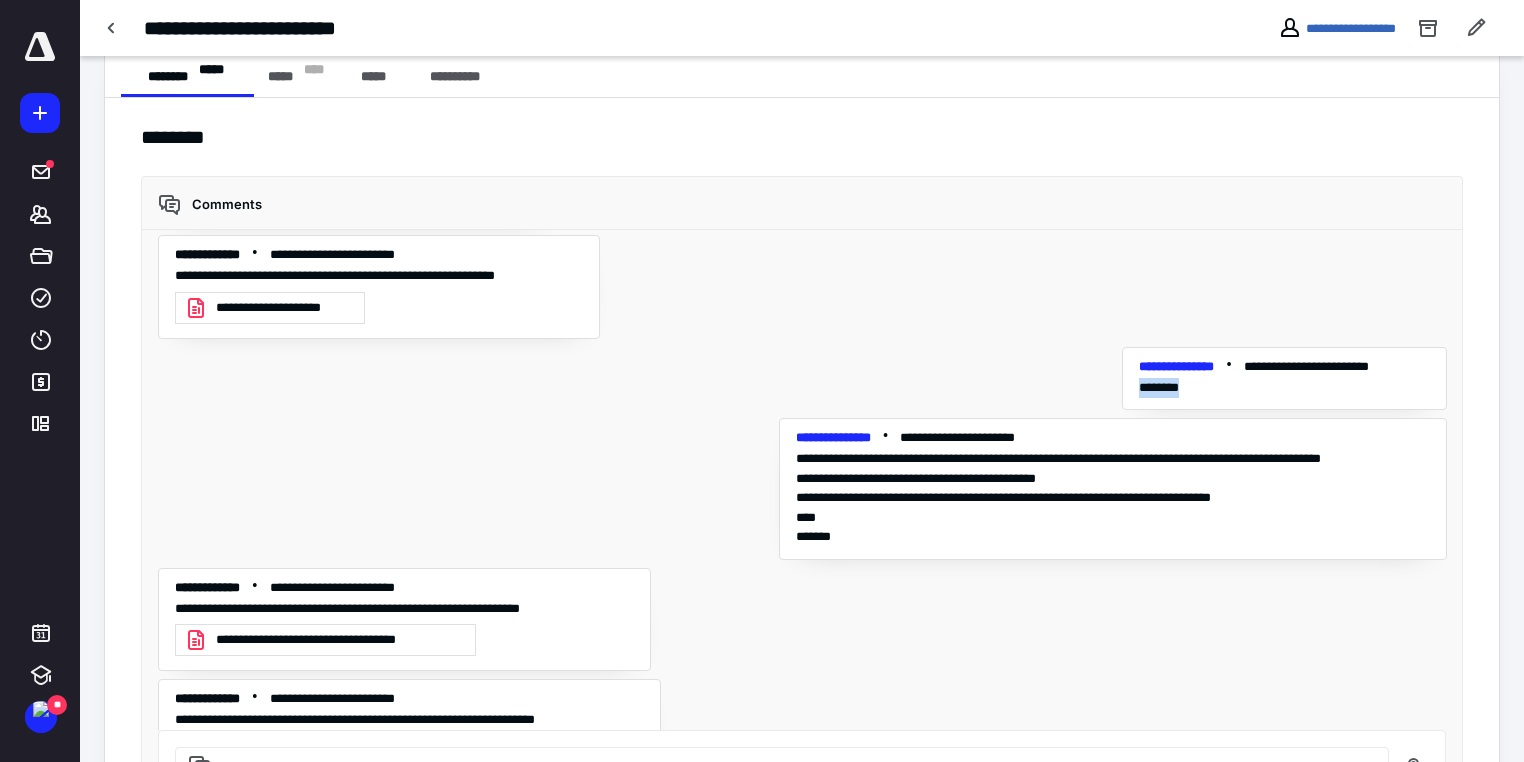 scroll, scrollTop: 504, scrollLeft: 0, axis: vertical 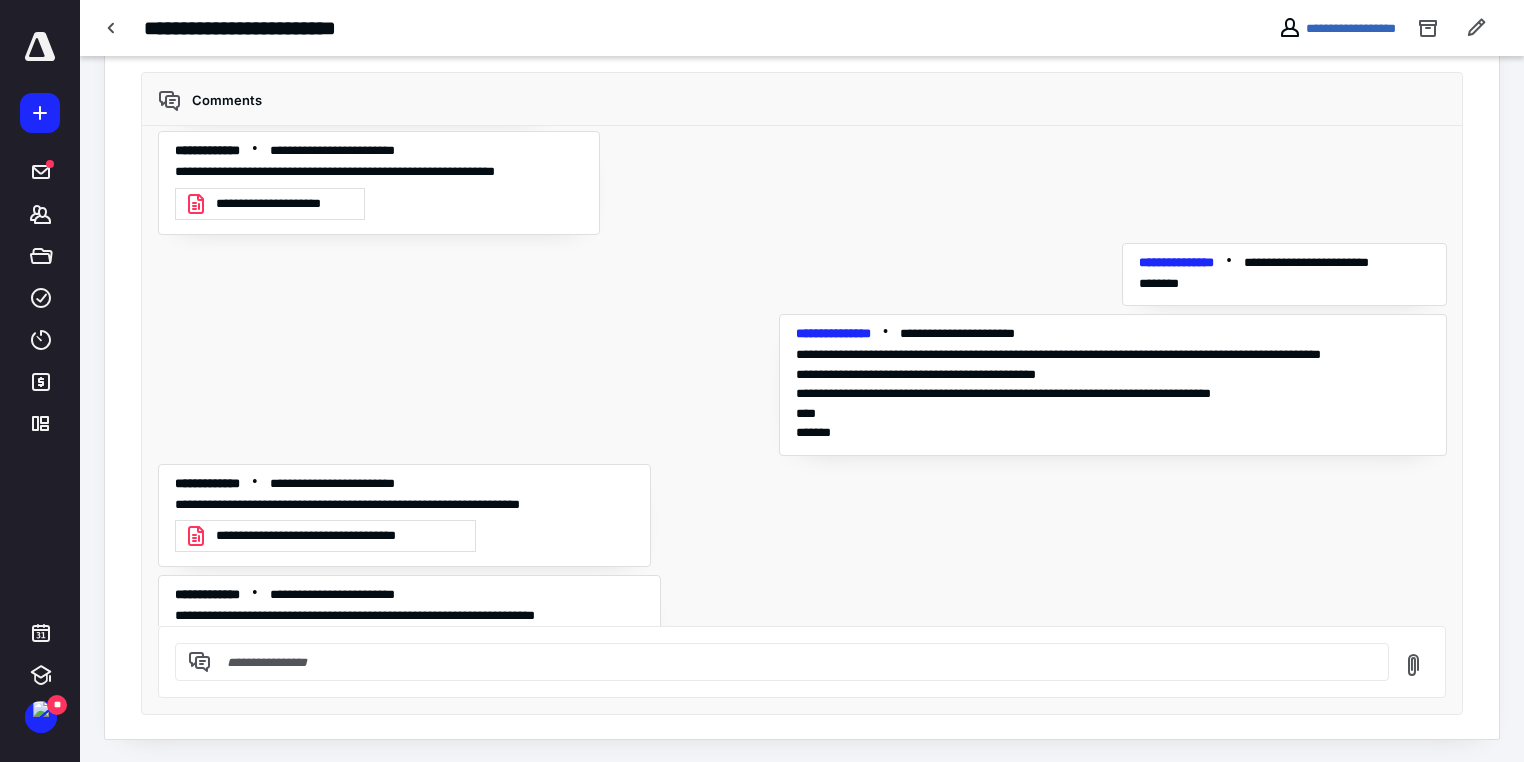 click at bounding box center (794, 662) 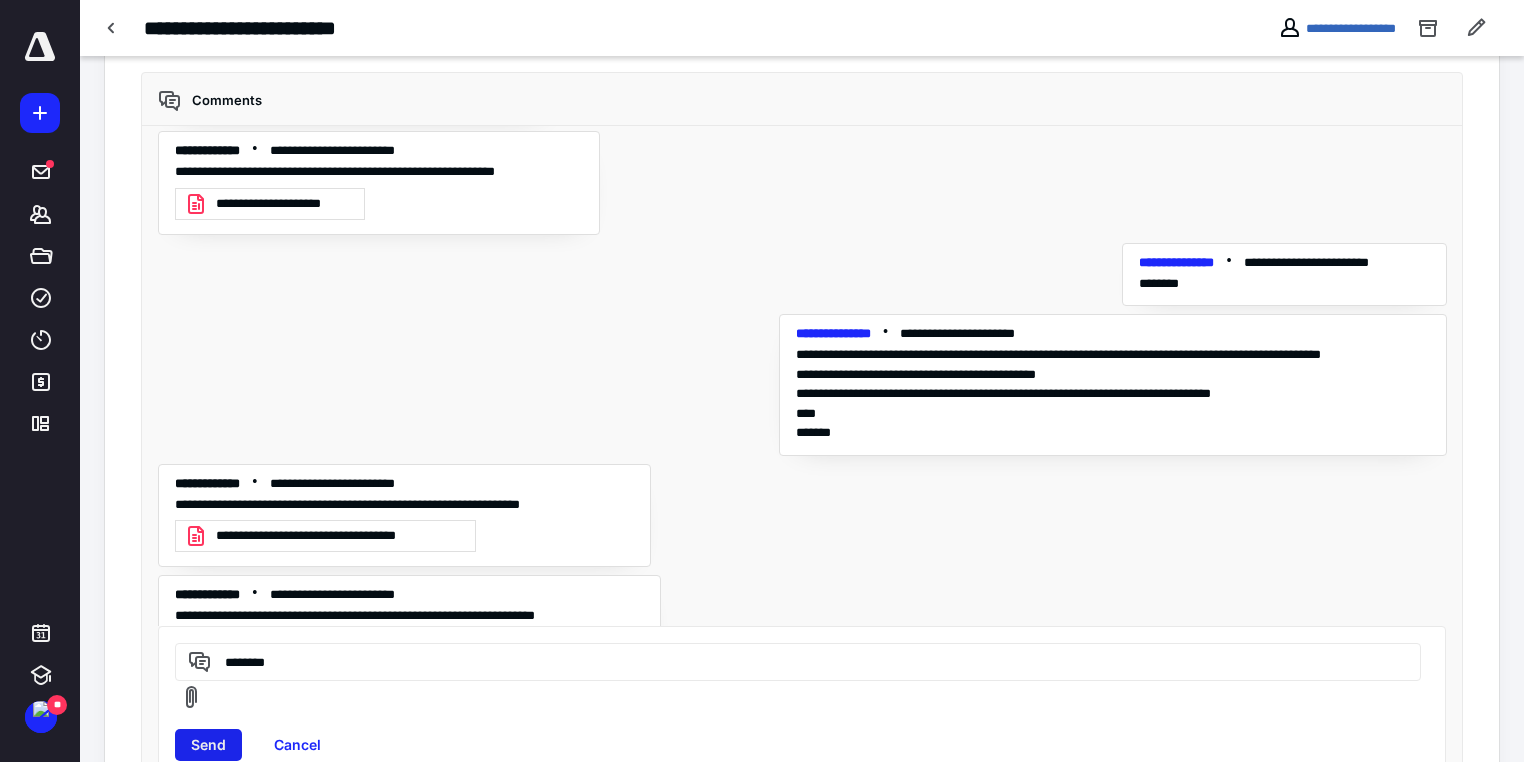 type on "********" 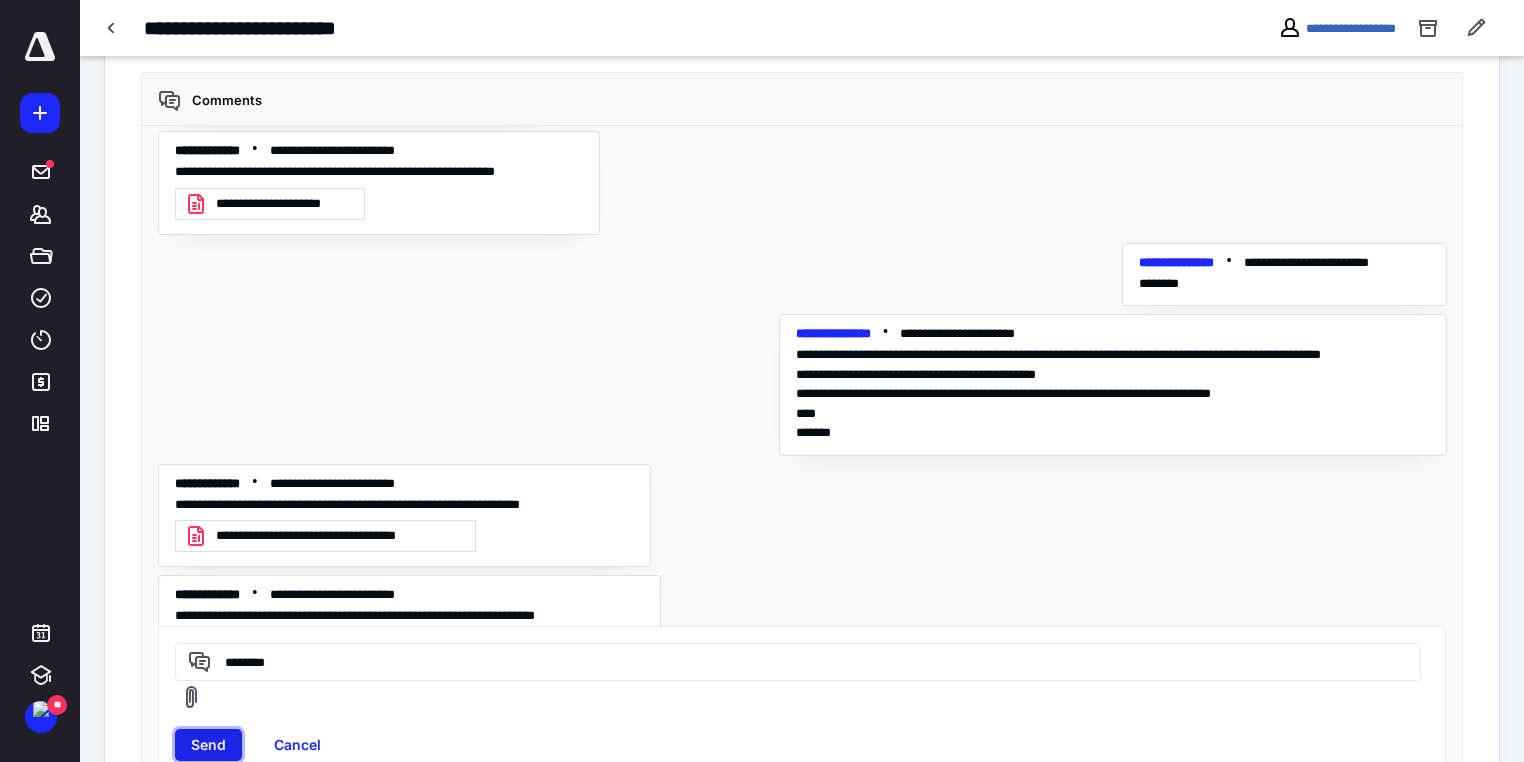 click on "Send" at bounding box center [208, 745] 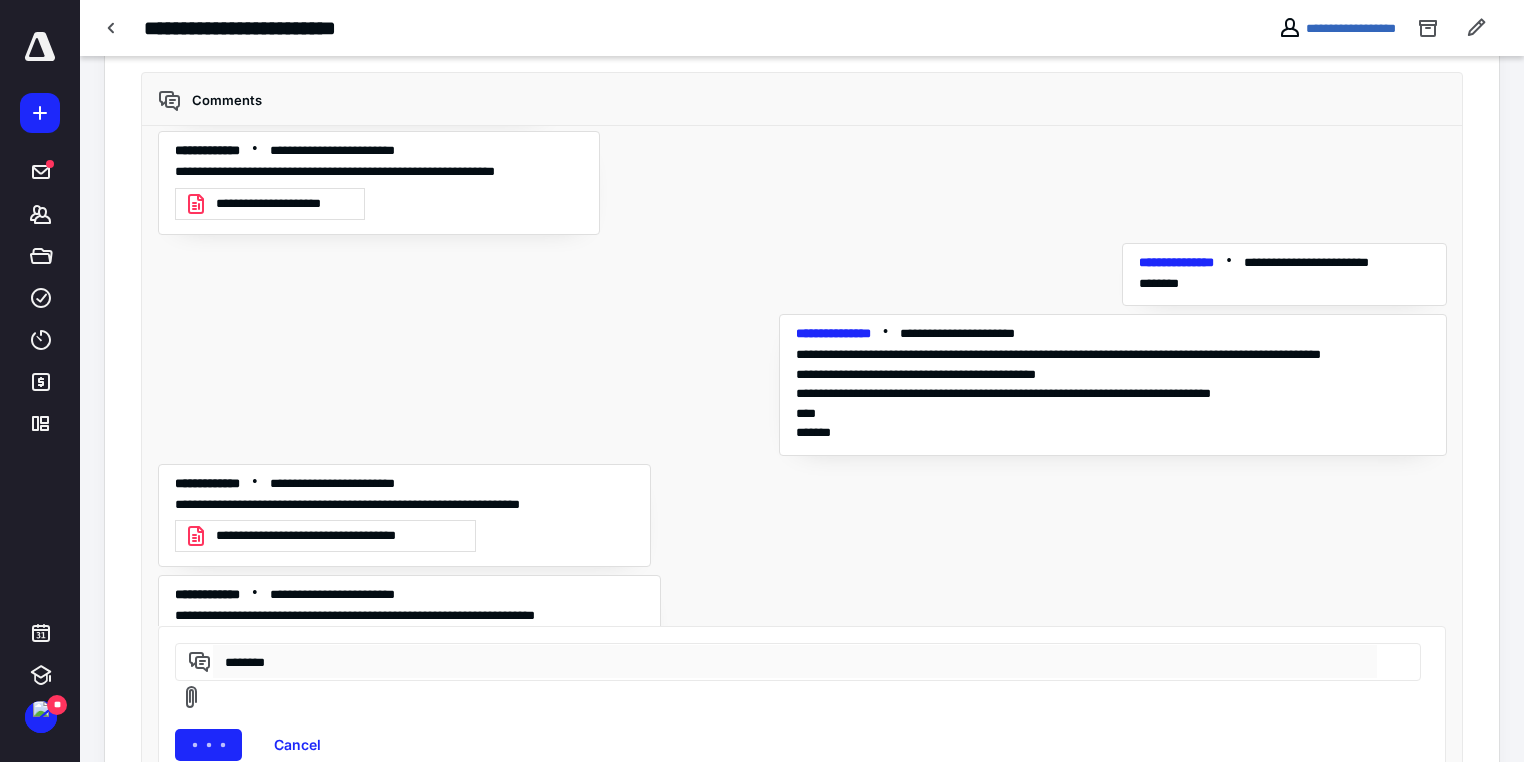 type 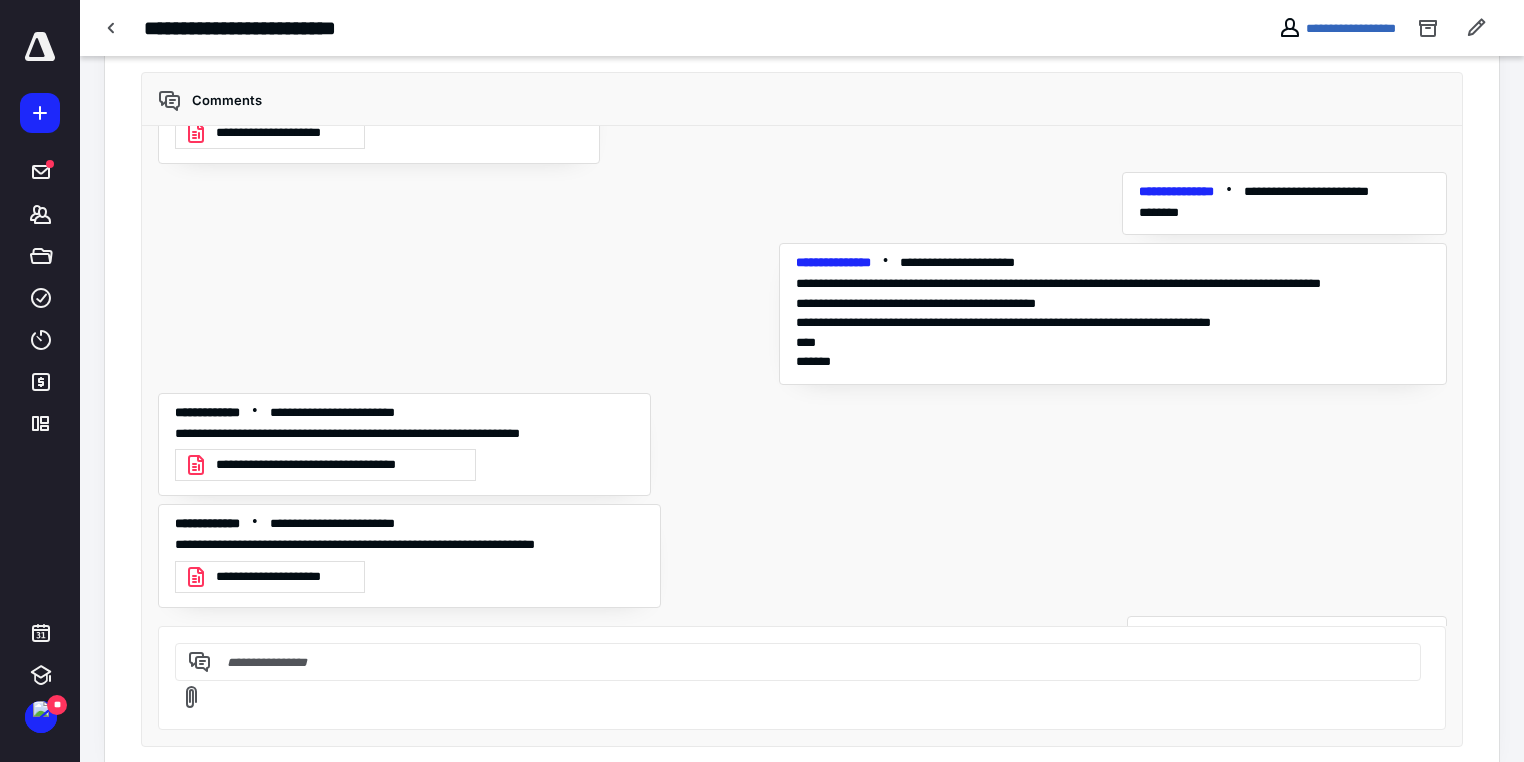 scroll, scrollTop: 15830, scrollLeft: 0, axis: vertical 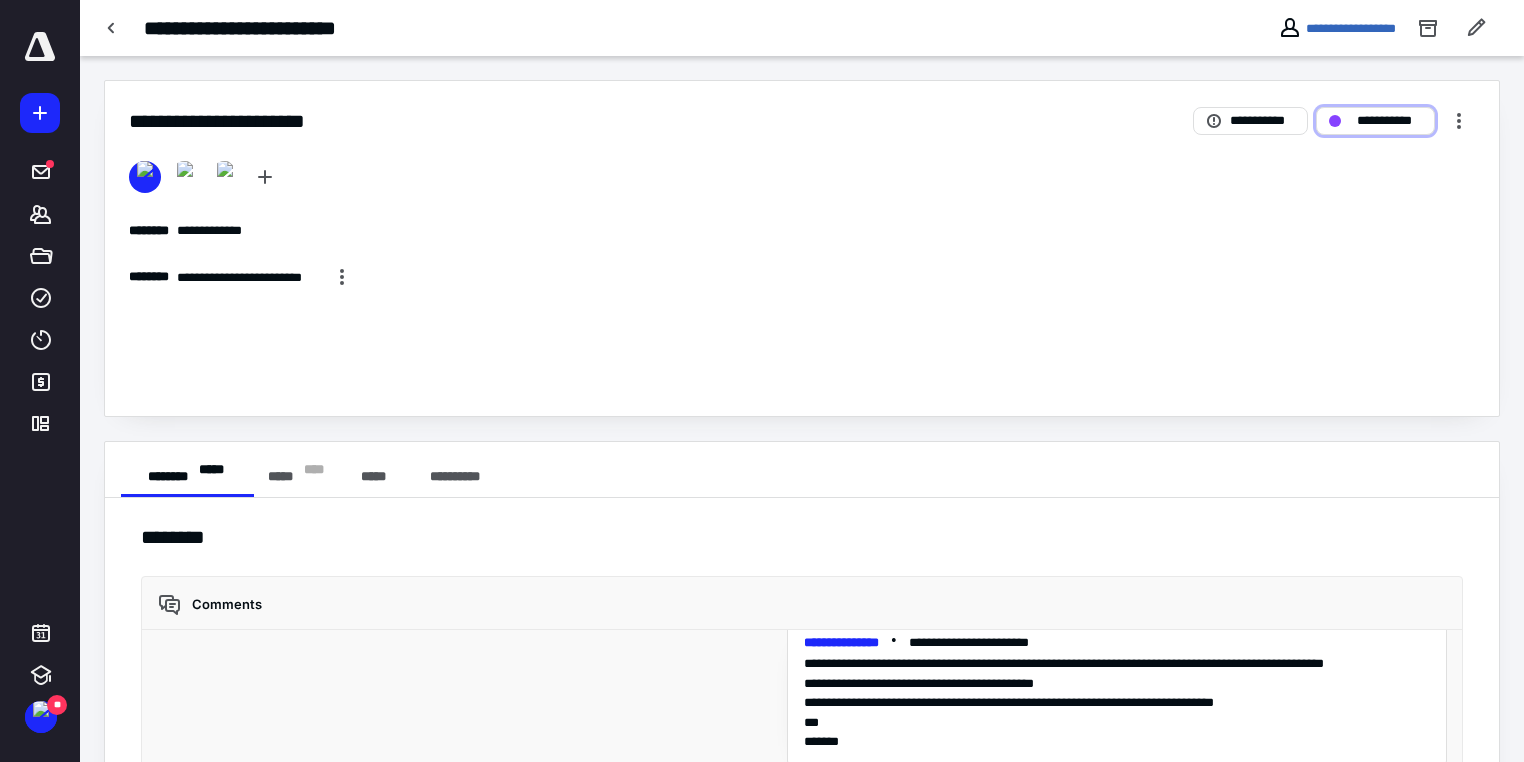 click on "**********" at bounding box center (1389, 121) 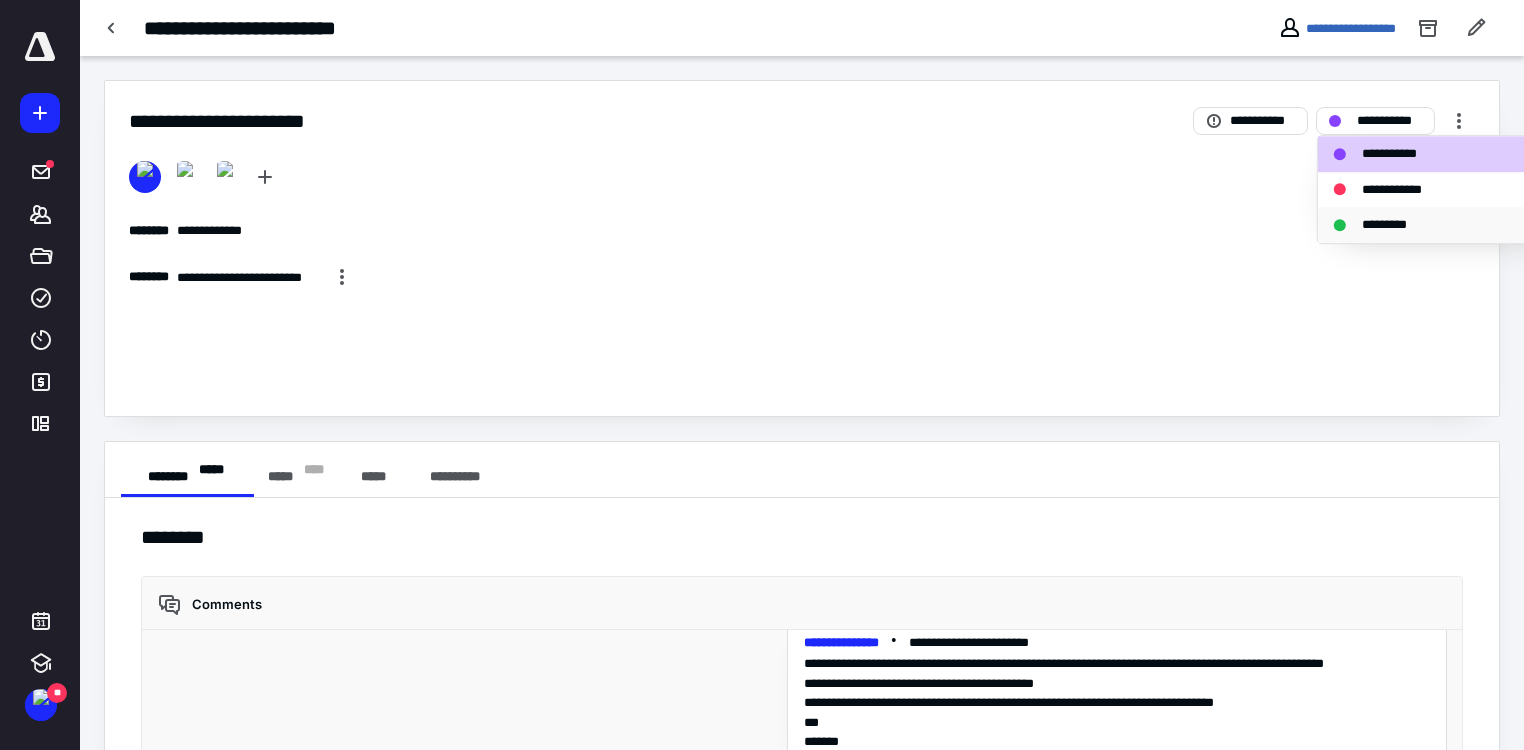 click on "*********" at bounding box center [1395, 225] 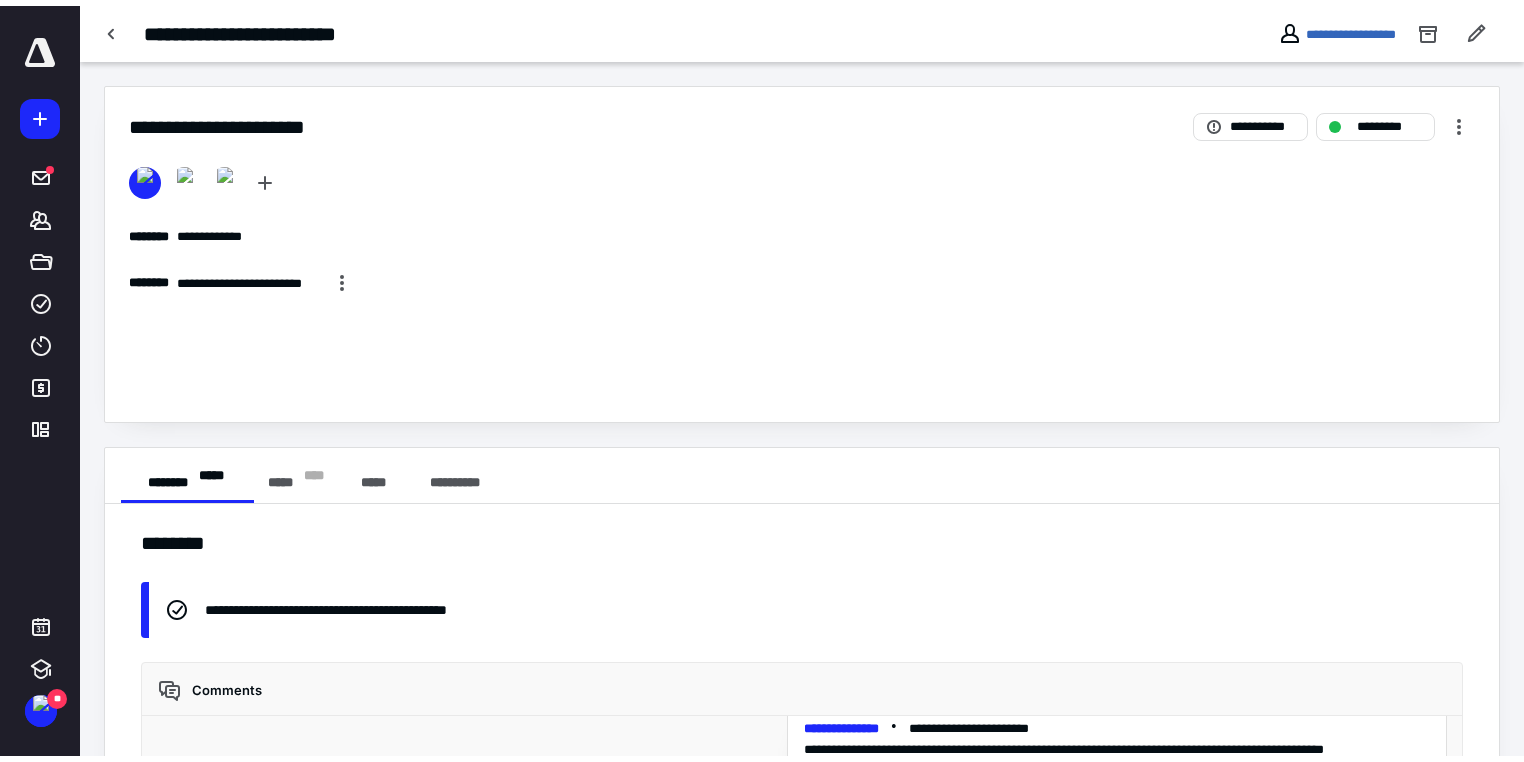 scroll, scrollTop: 16150, scrollLeft: 0, axis: vertical 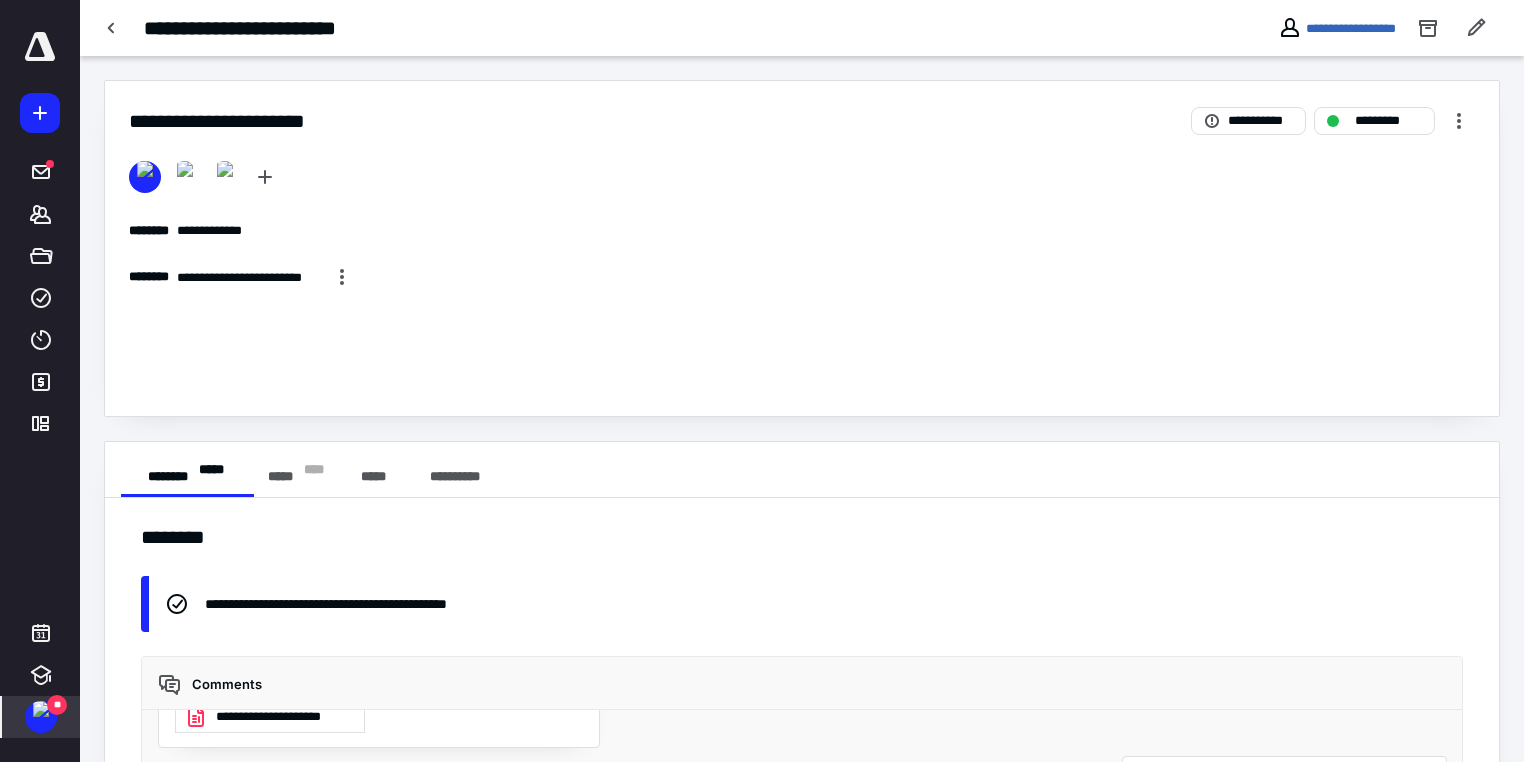 click at bounding box center (41, 709) 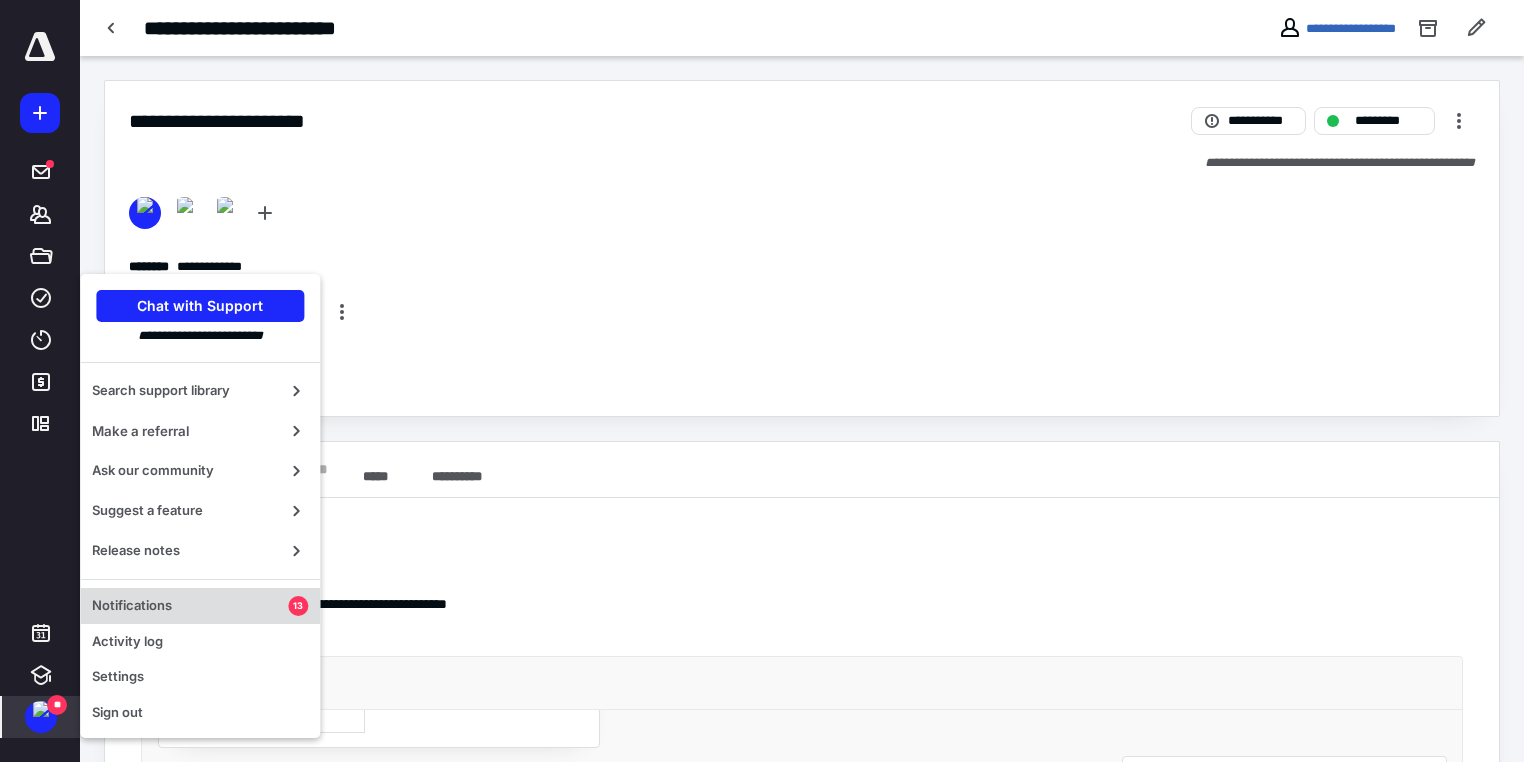 click on "Notifications" at bounding box center (190, 606) 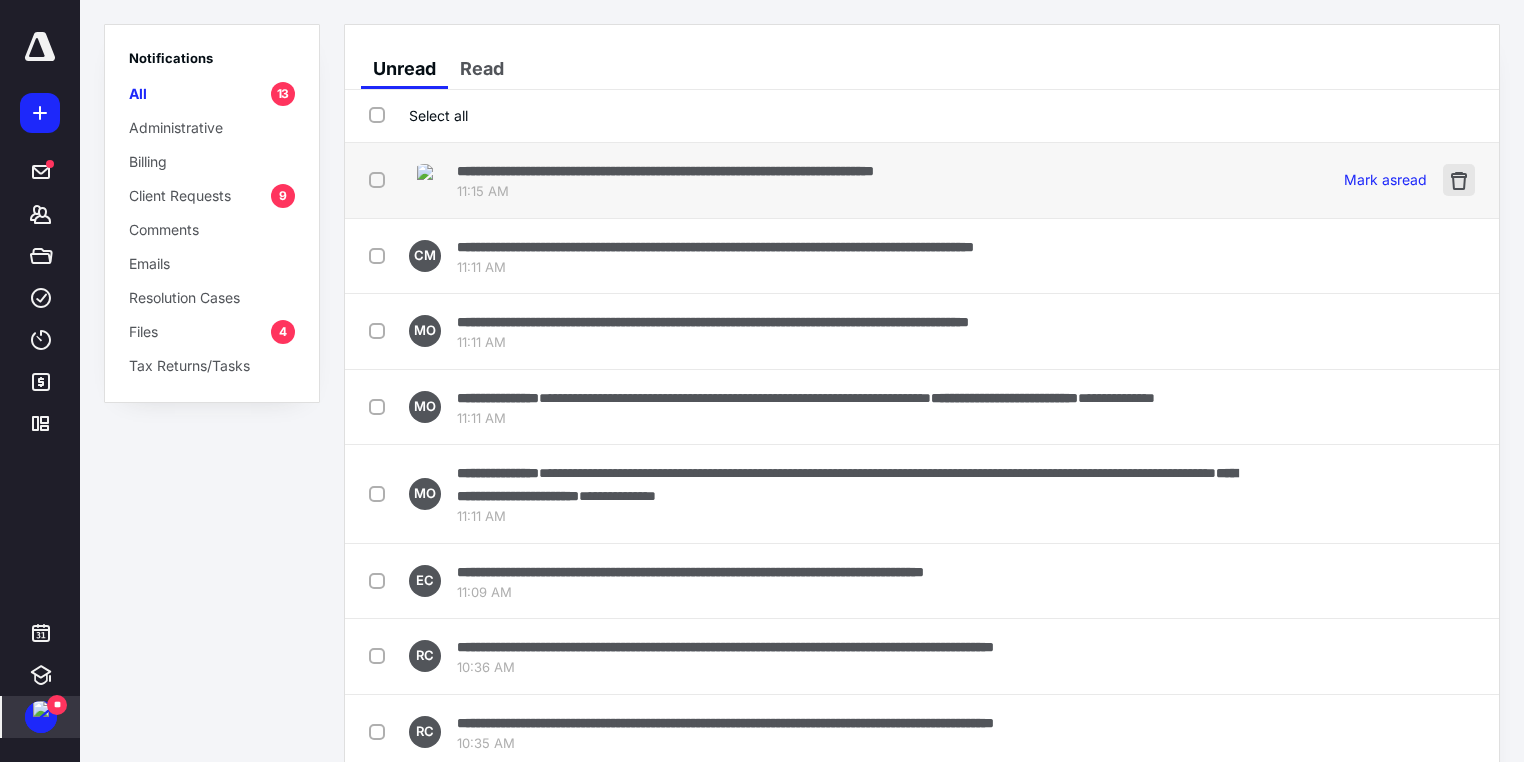 click at bounding box center [1459, 180] 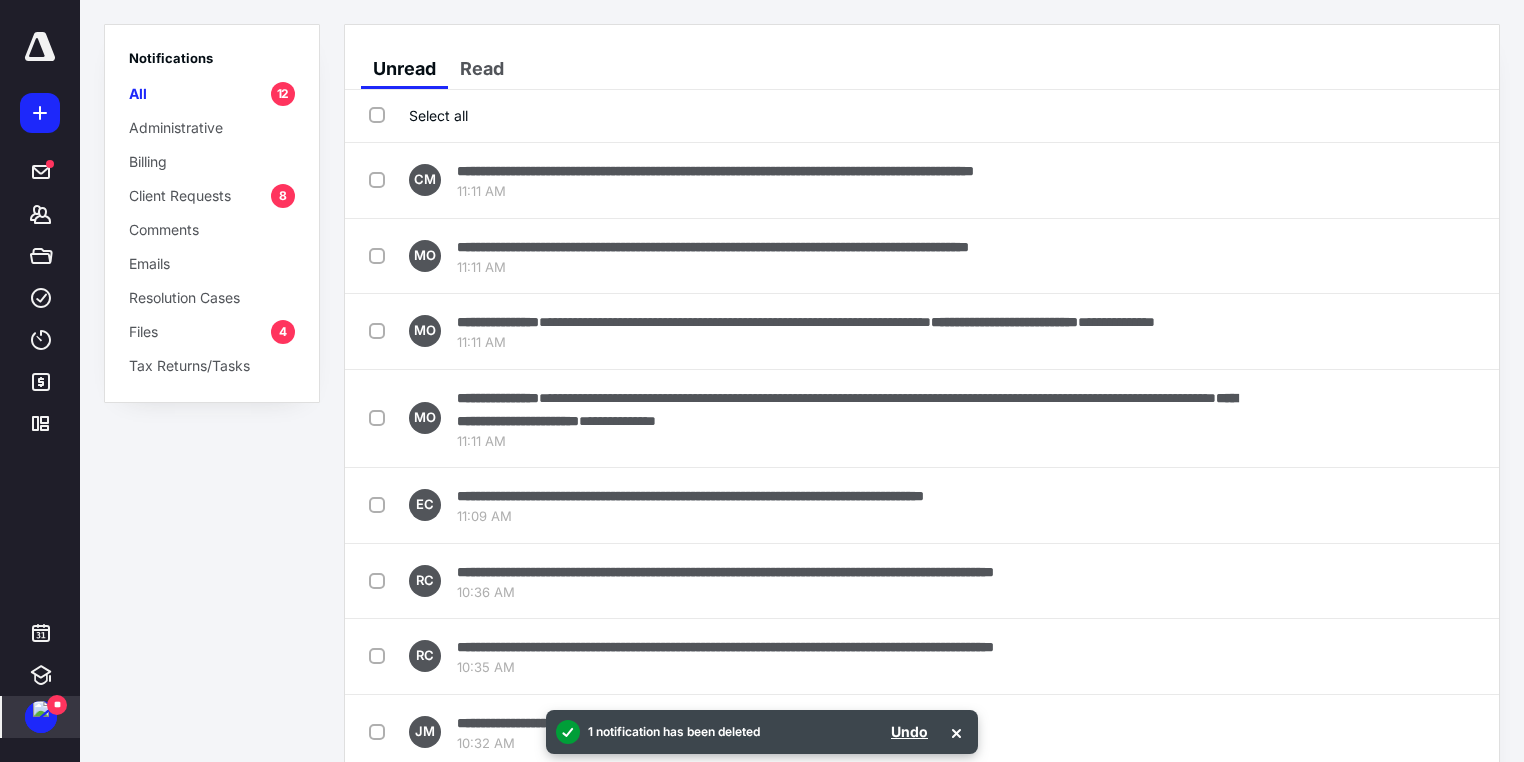 click at bounding box center [1459, 180] 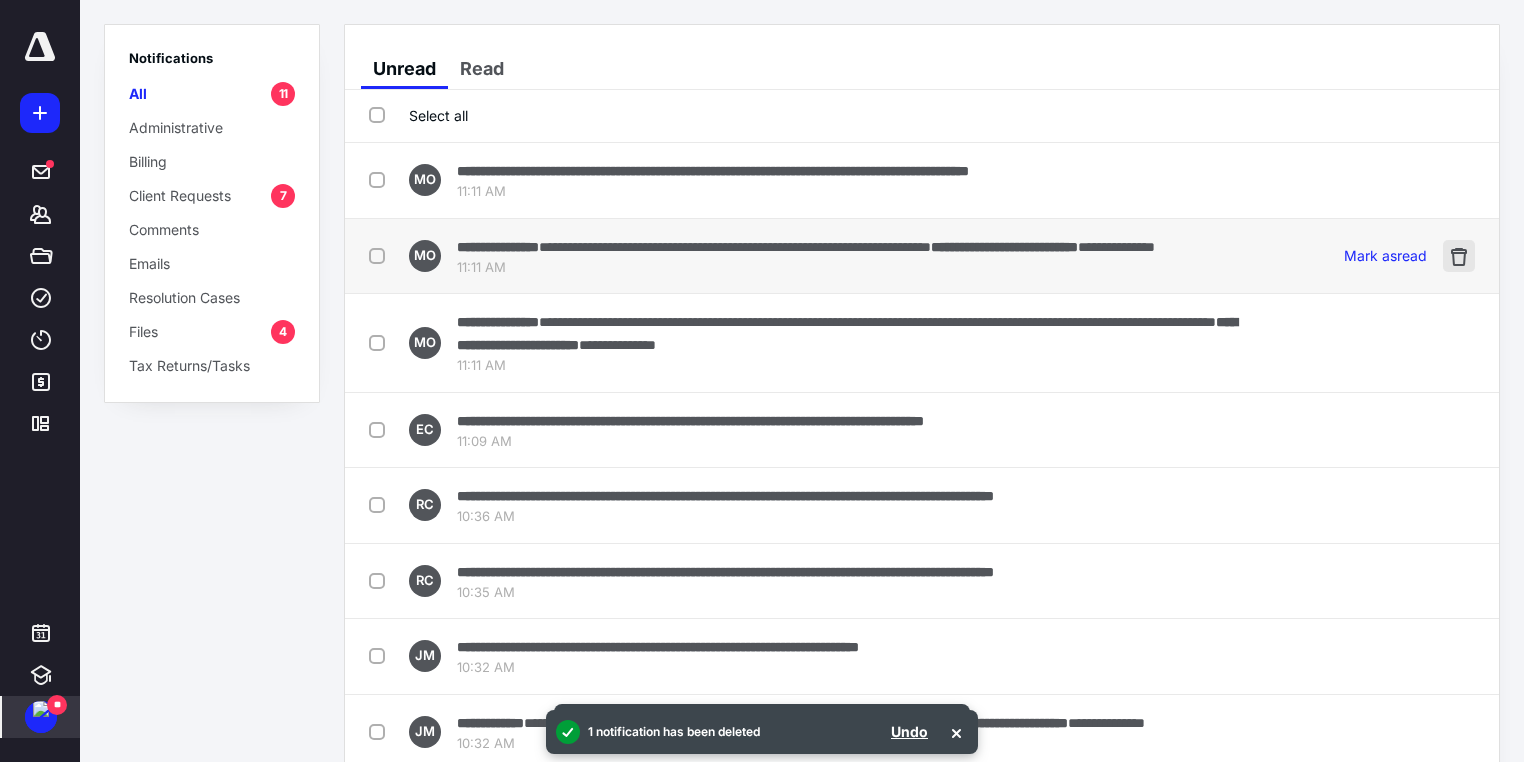 click at bounding box center [1459, 256] 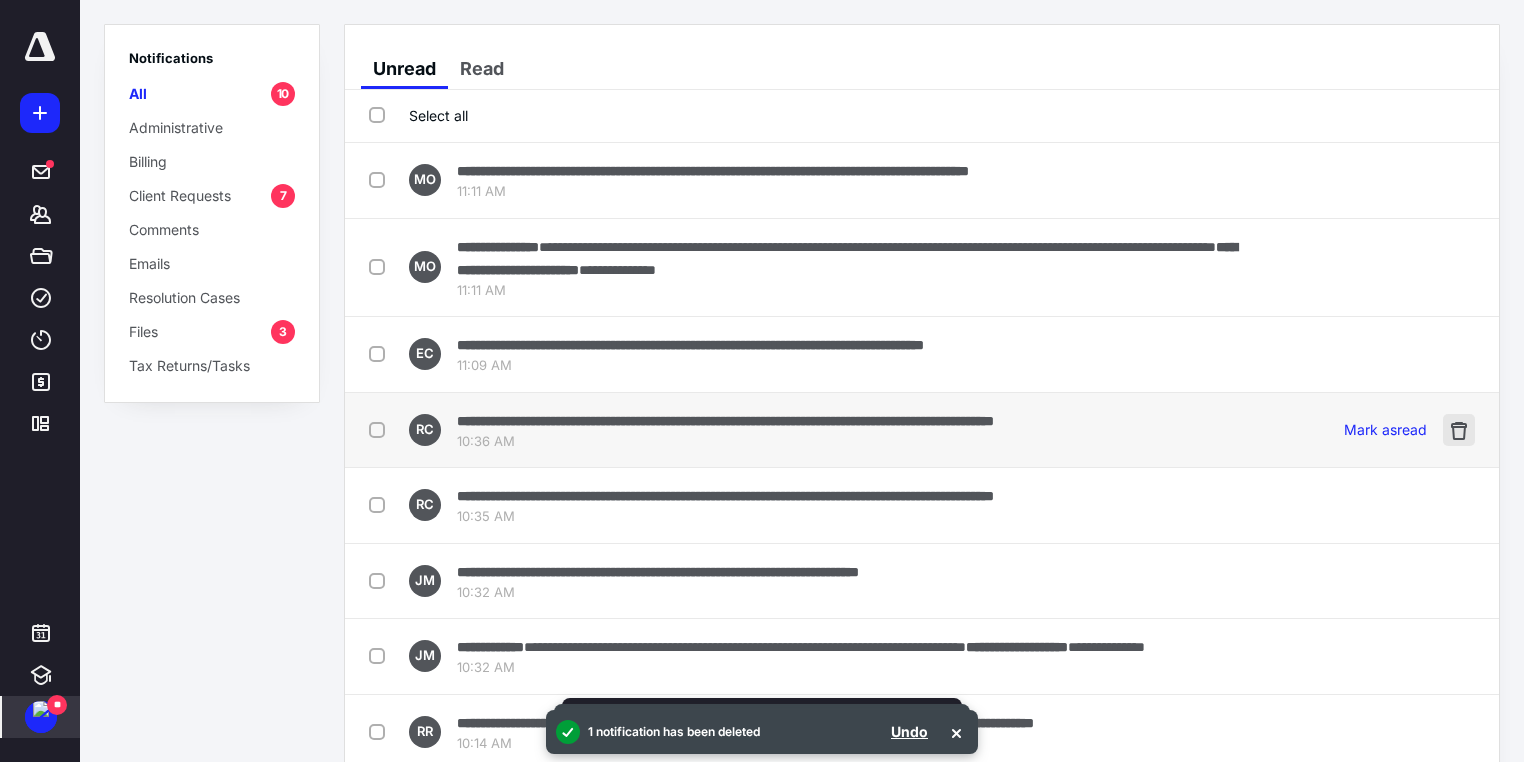 click at bounding box center [1459, 430] 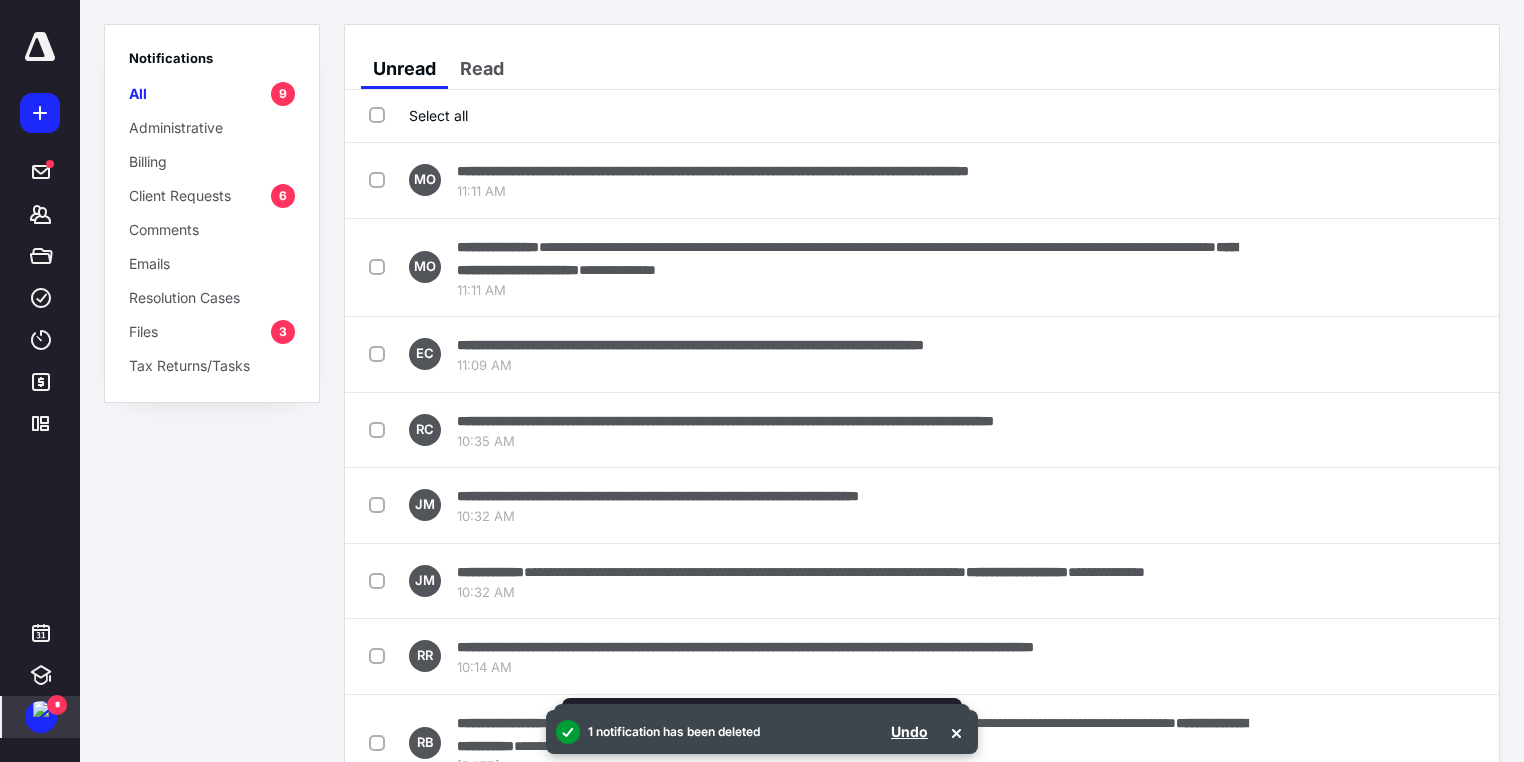 click at bounding box center [1459, 430] 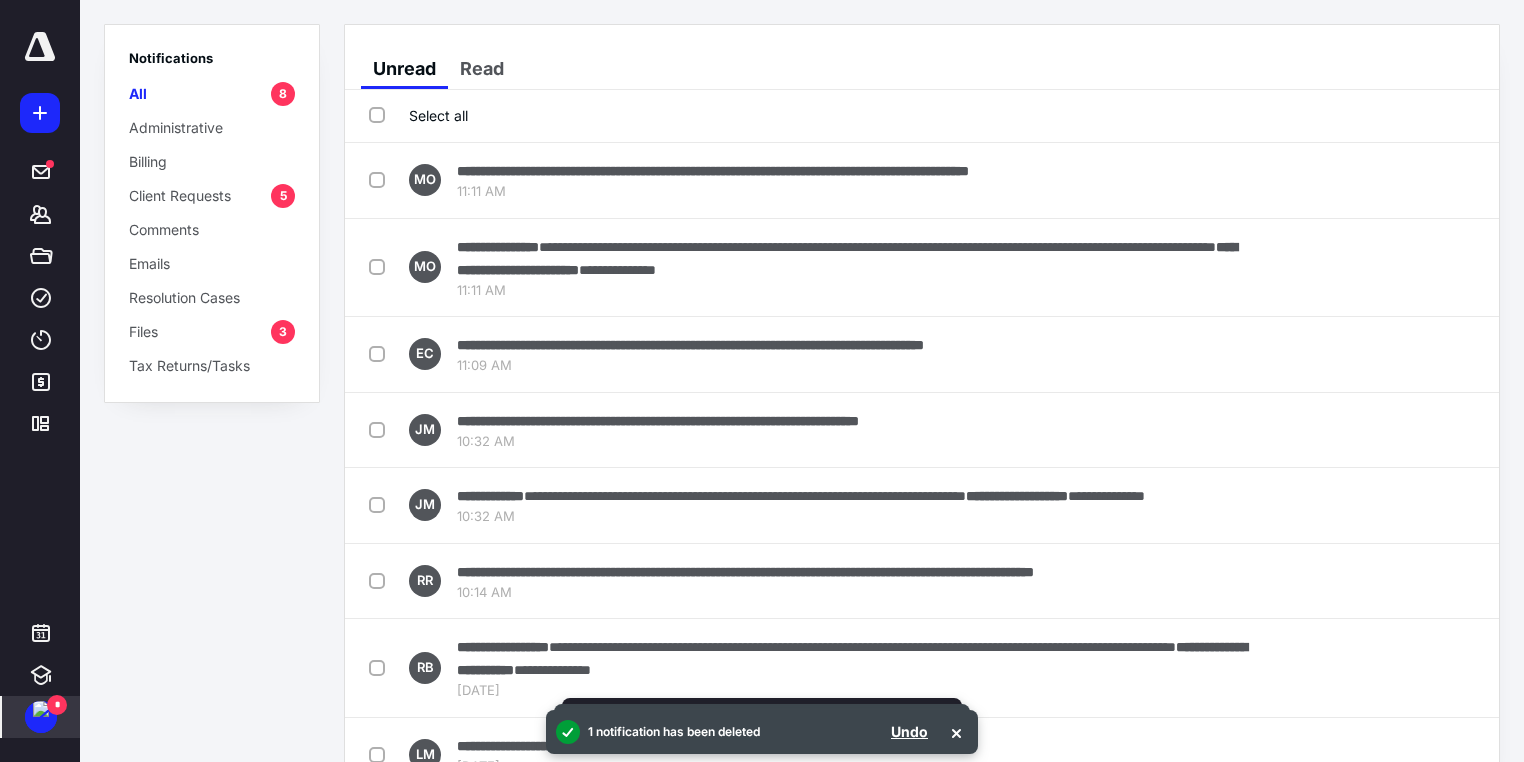 click at bounding box center (1459, 430) 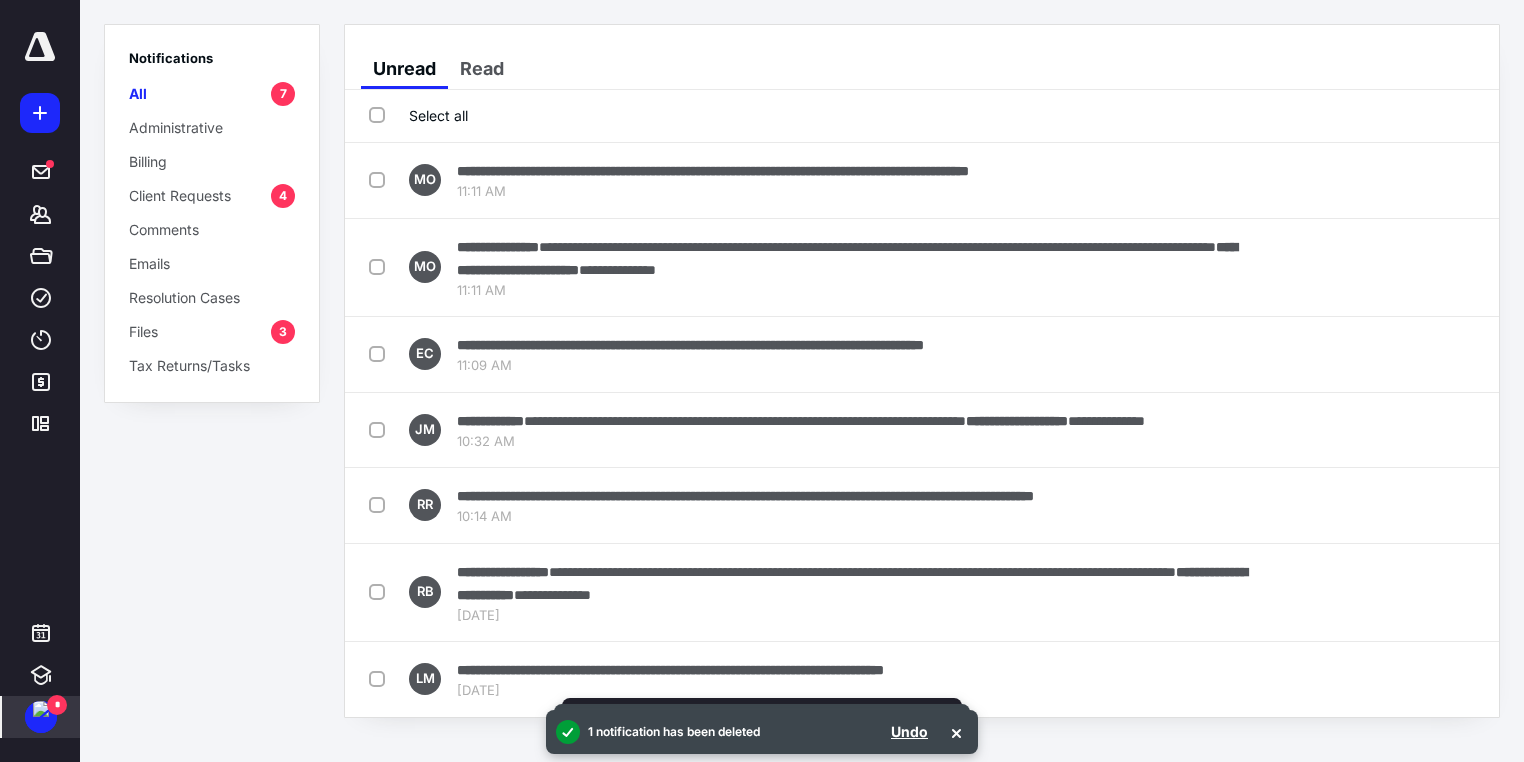 click at bounding box center (1459, 430) 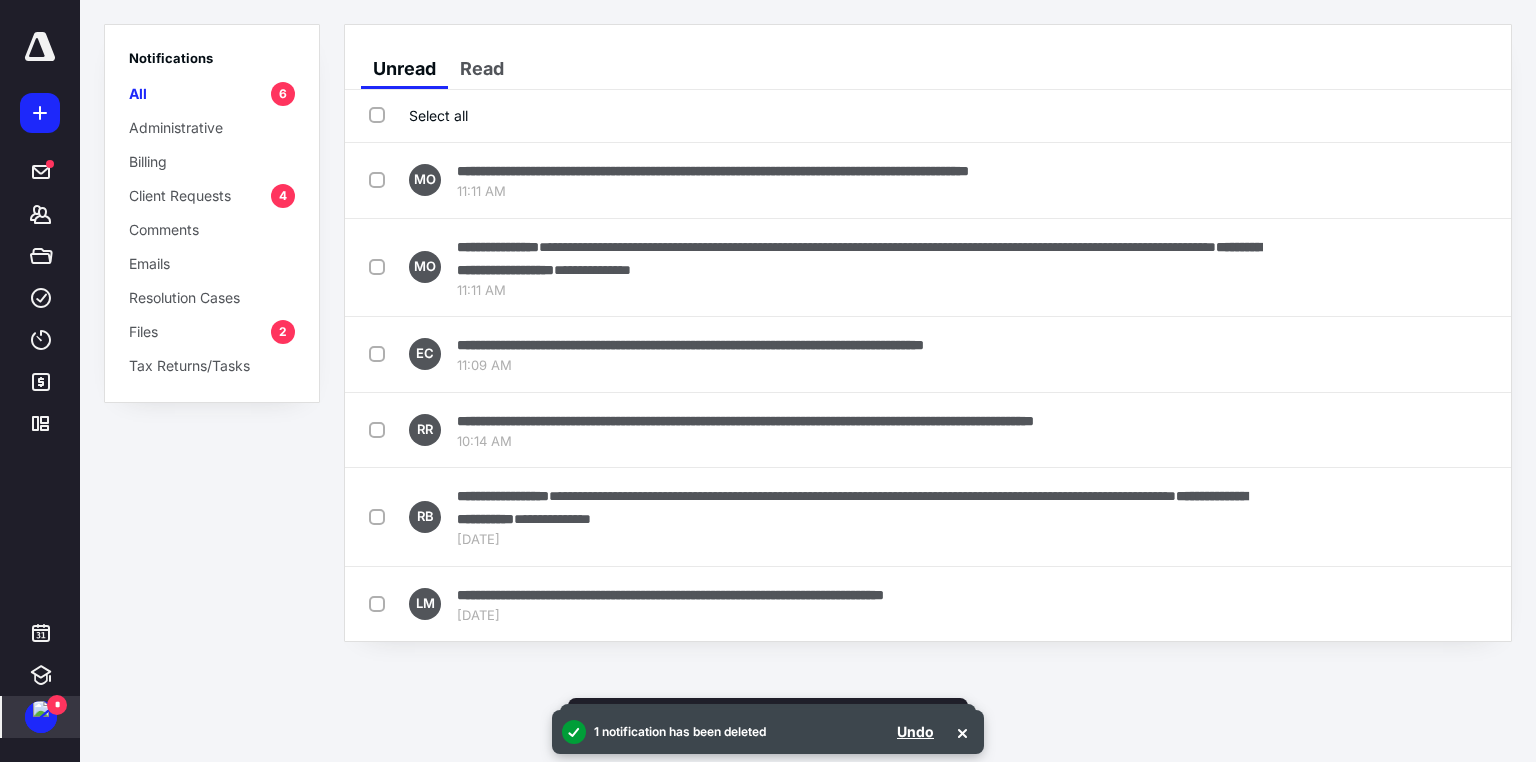 click at bounding box center [1471, 430] 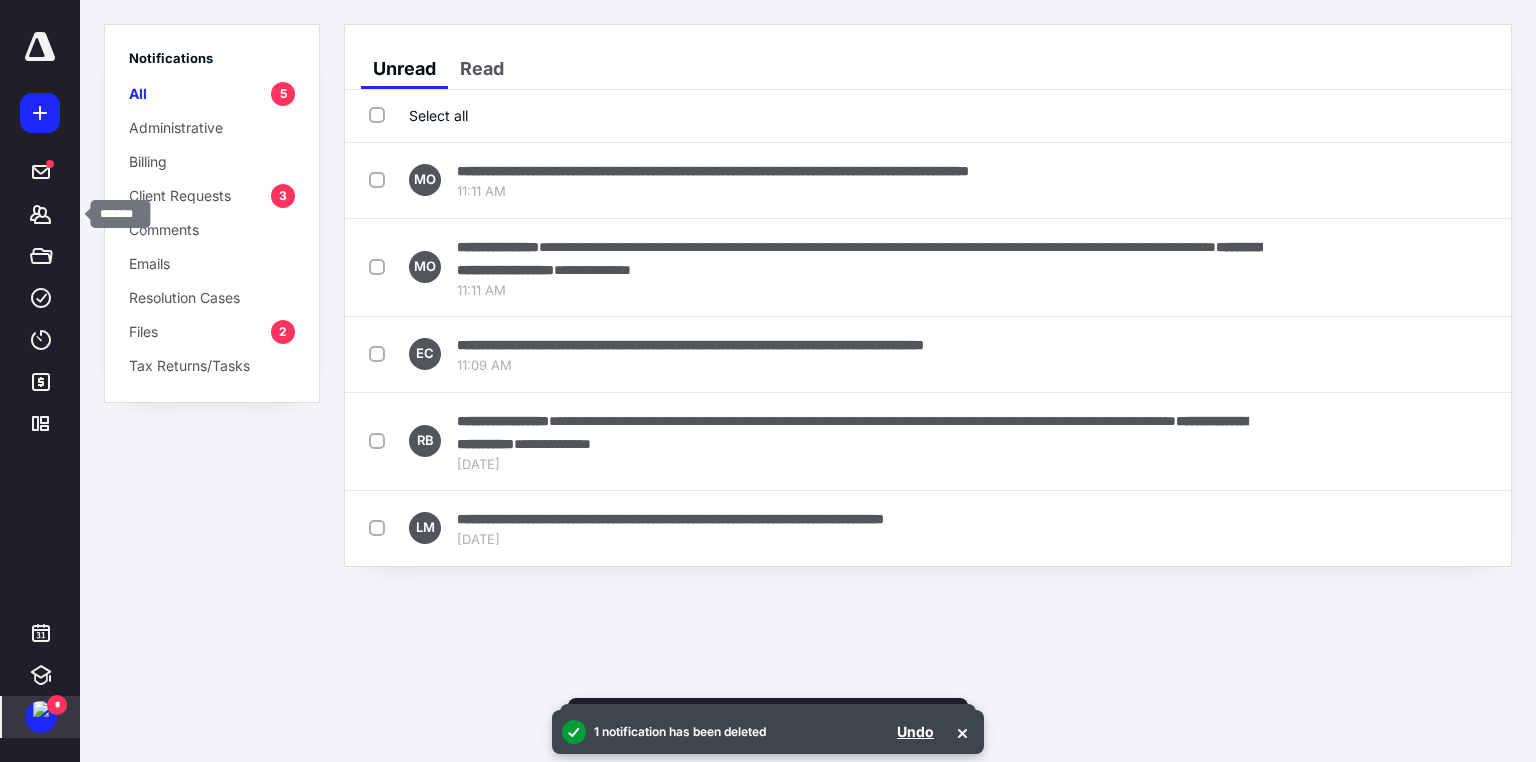drag, startPoint x: 27, startPoint y: 216, endPoint x: 88, endPoint y: 196, distance: 64.195015 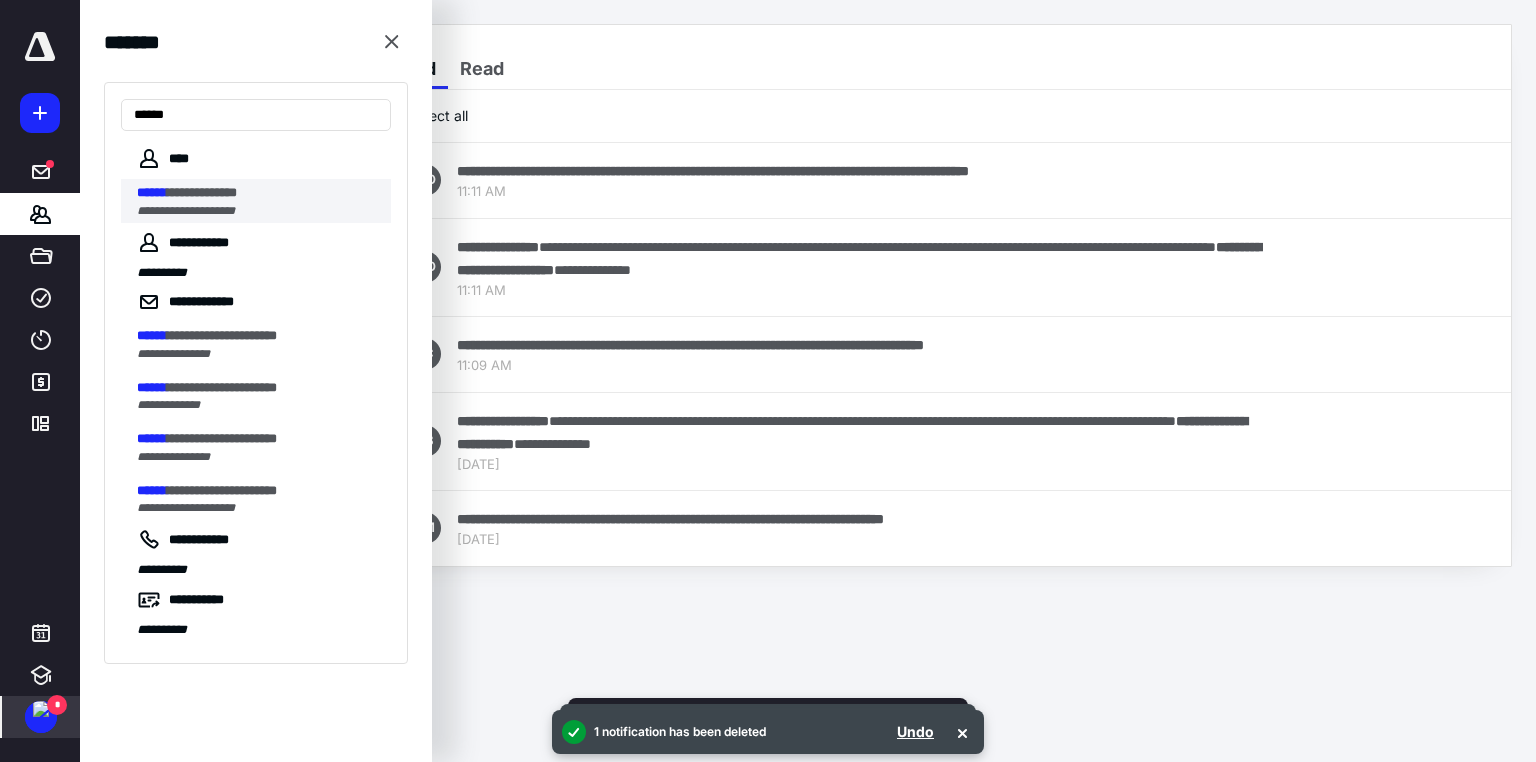 type on "******" 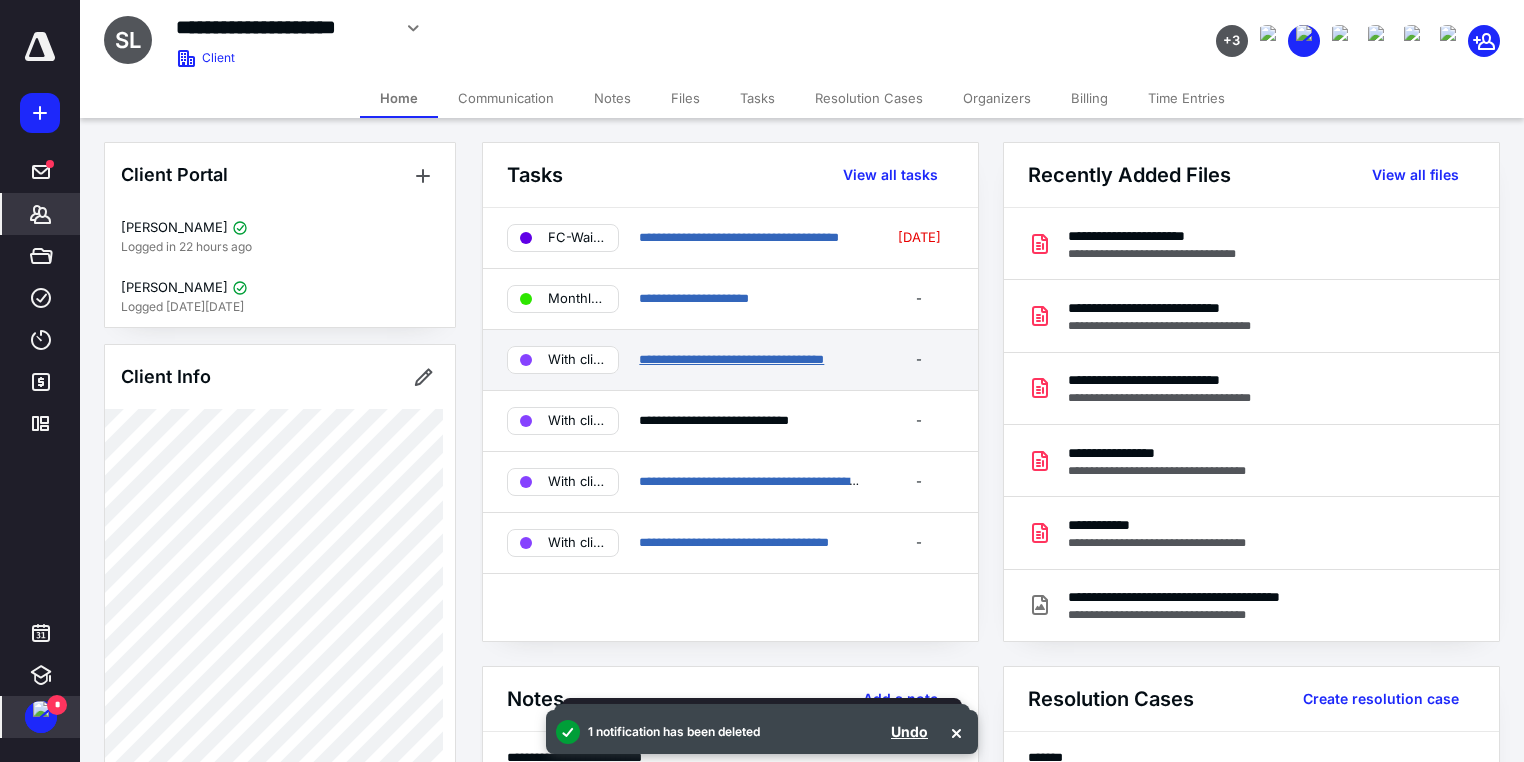 click on "**********" at bounding box center [731, 359] 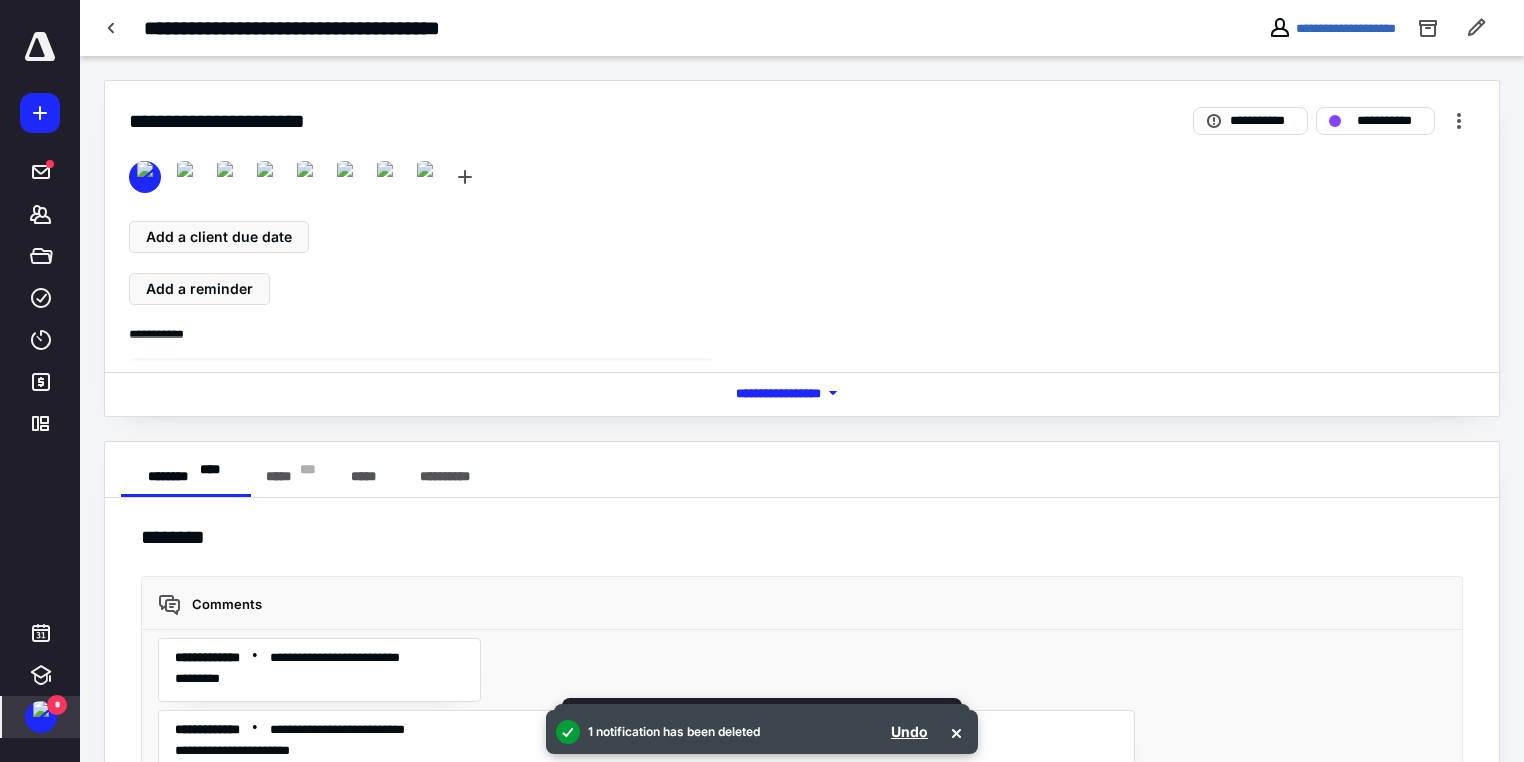 scroll, scrollTop: 9494, scrollLeft: 0, axis: vertical 